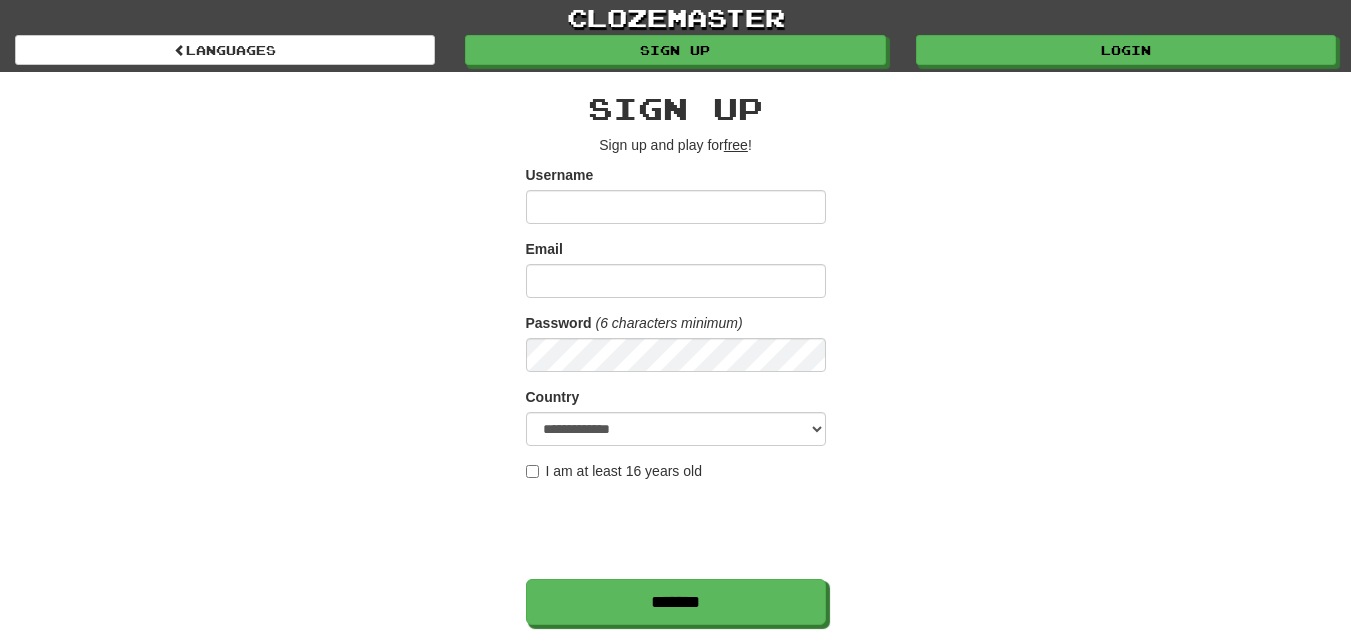 scroll, scrollTop: 22, scrollLeft: 0, axis: vertical 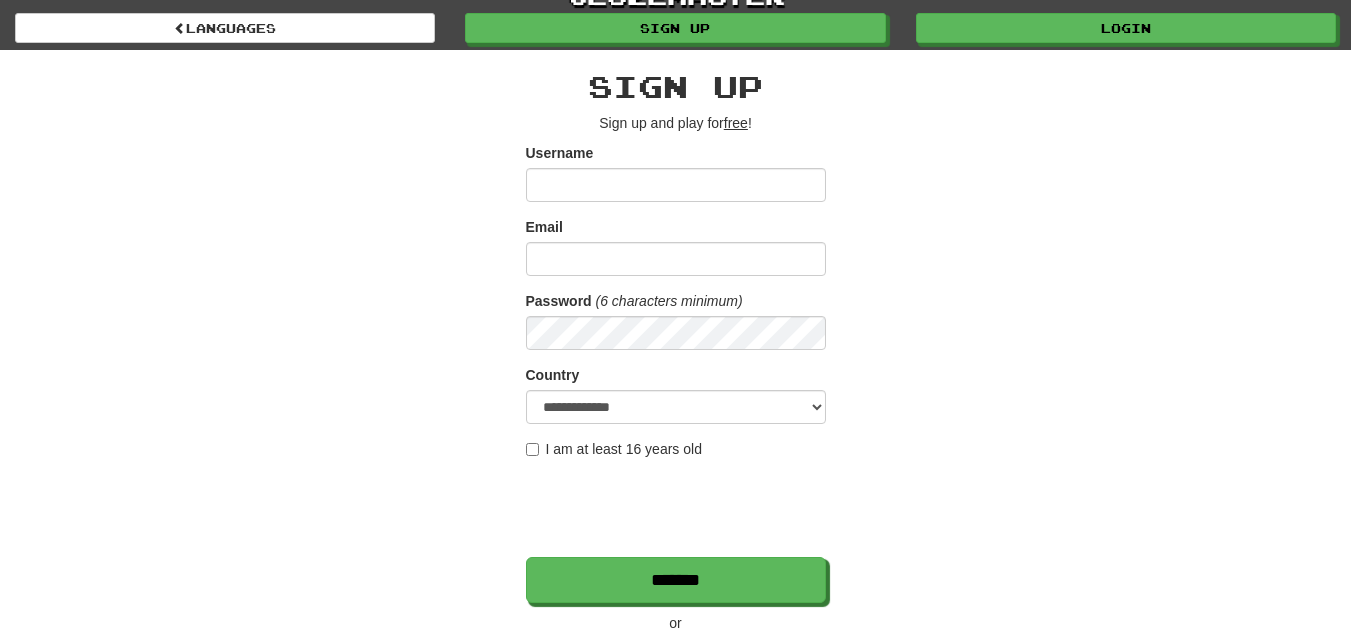 click on "Username" at bounding box center (676, 185) 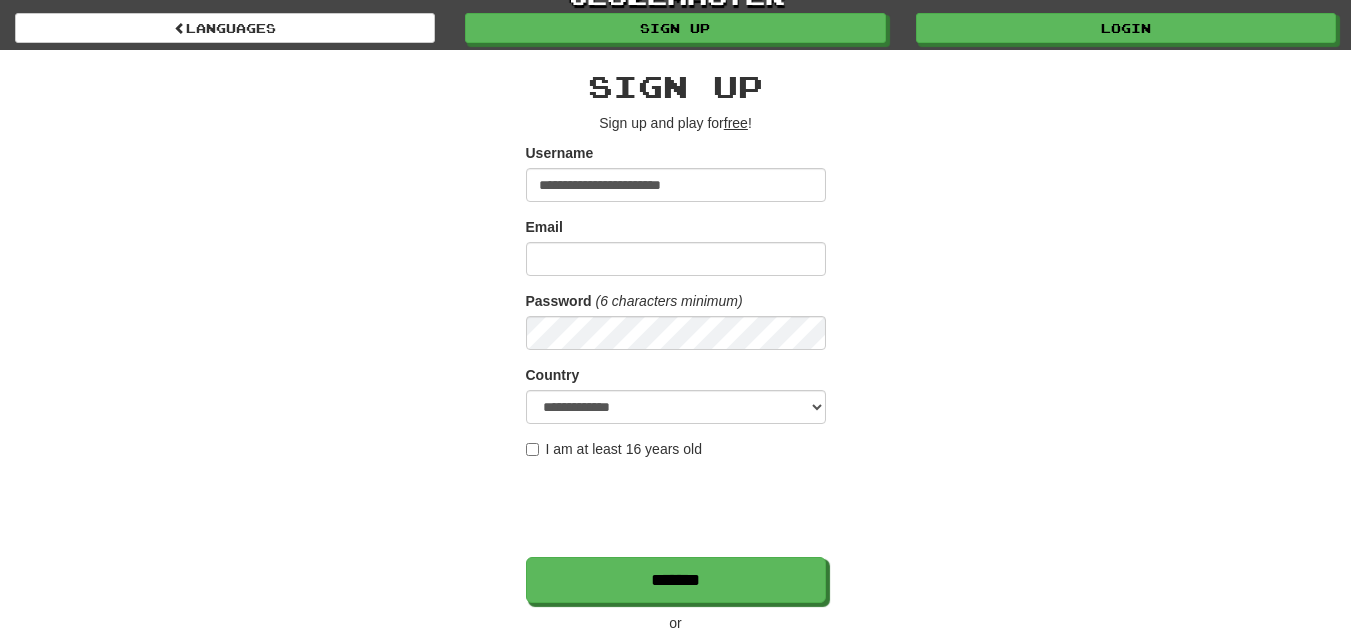 scroll, scrollTop: 0, scrollLeft: 0, axis: both 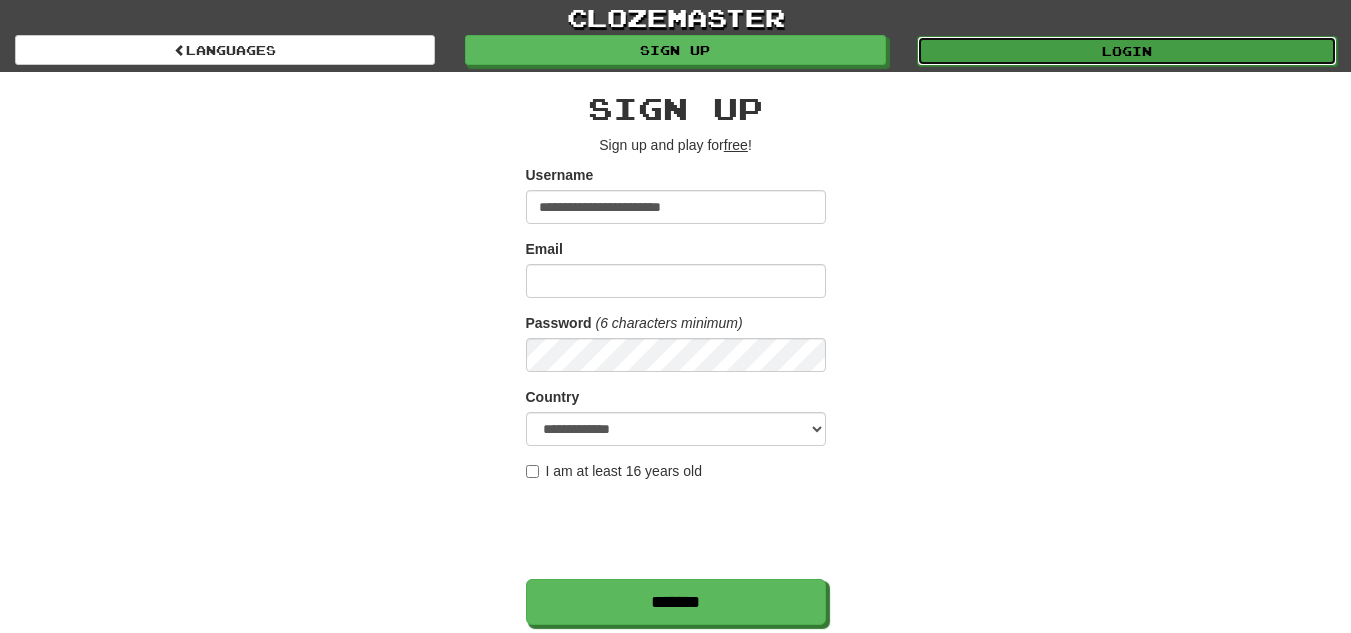click on "Login" at bounding box center (1127, 51) 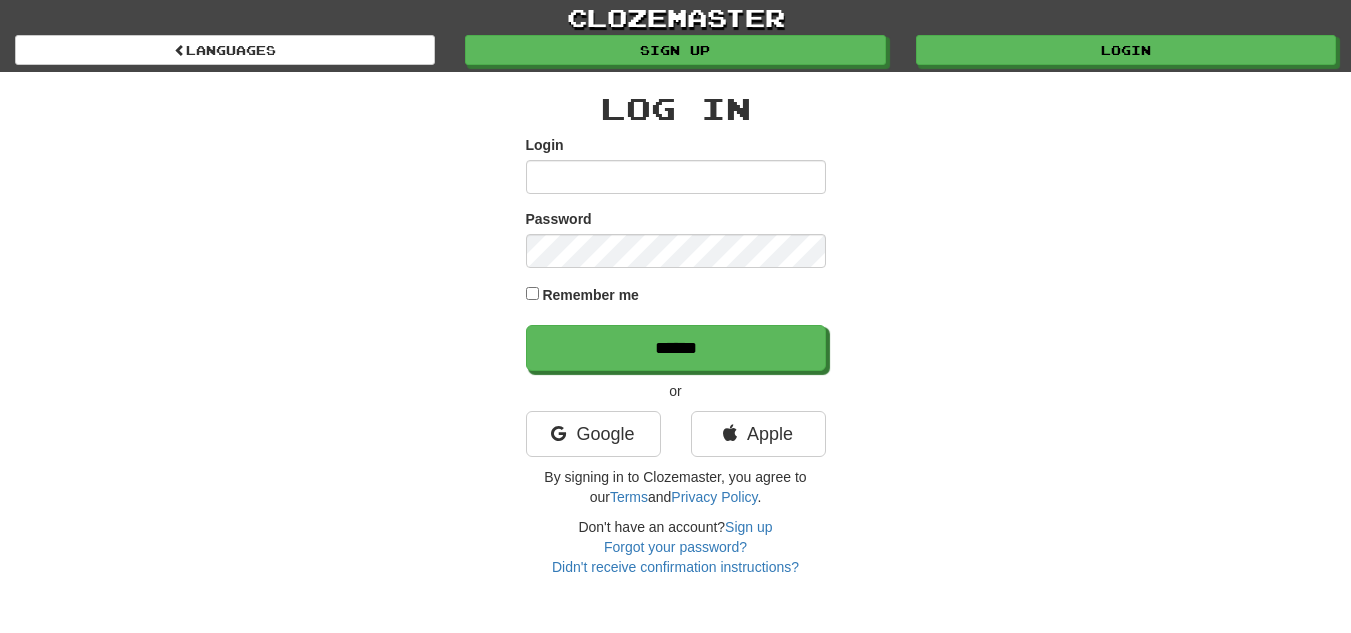 scroll, scrollTop: 0, scrollLeft: 0, axis: both 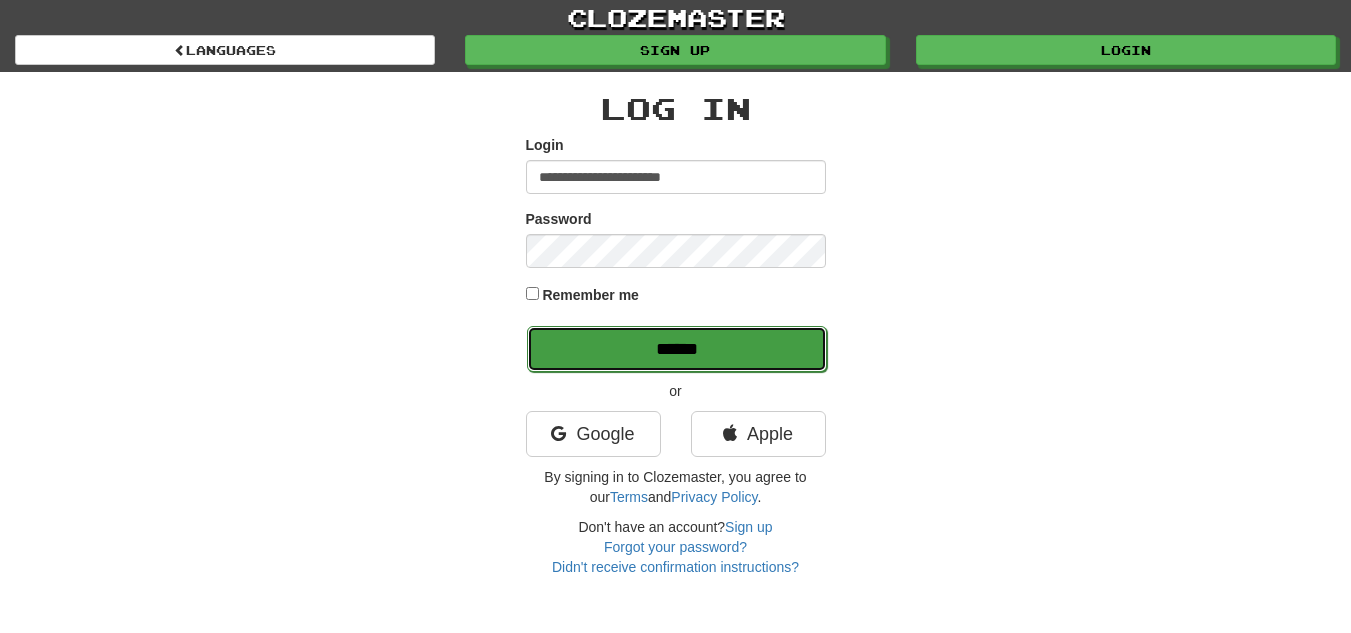 click on "******" at bounding box center (677, 349) 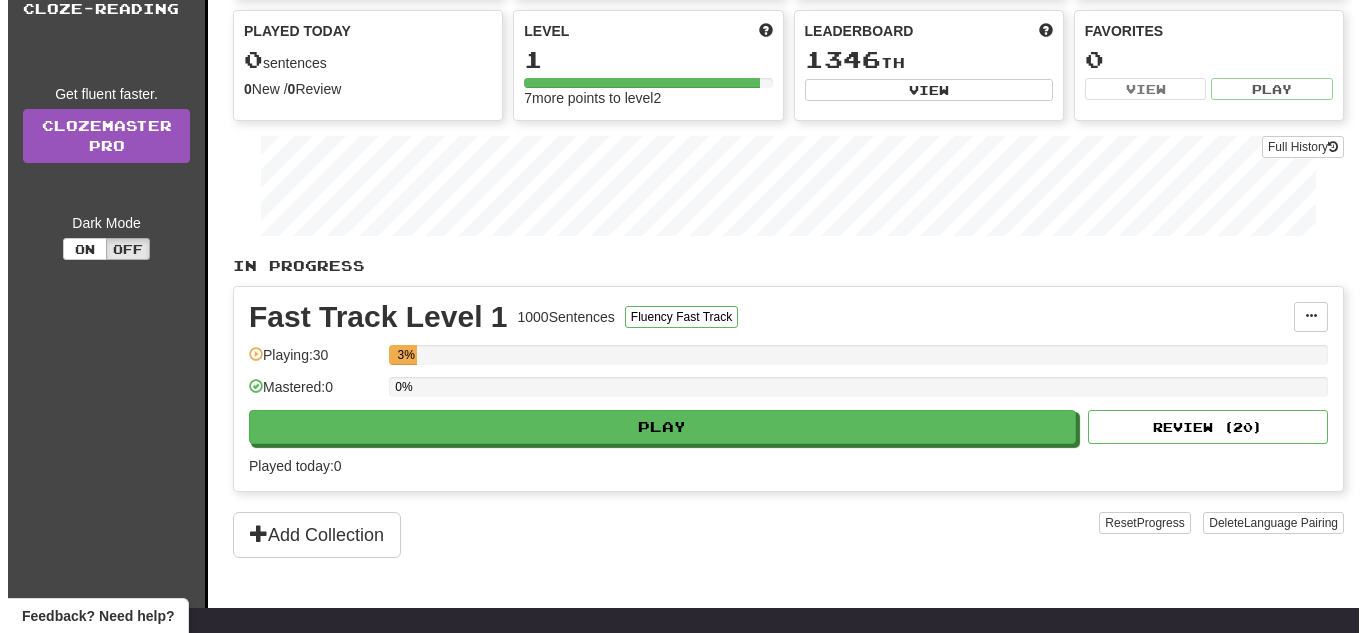 scroll, scrollTop: 247, scrollLeft: 0, axis: vertical 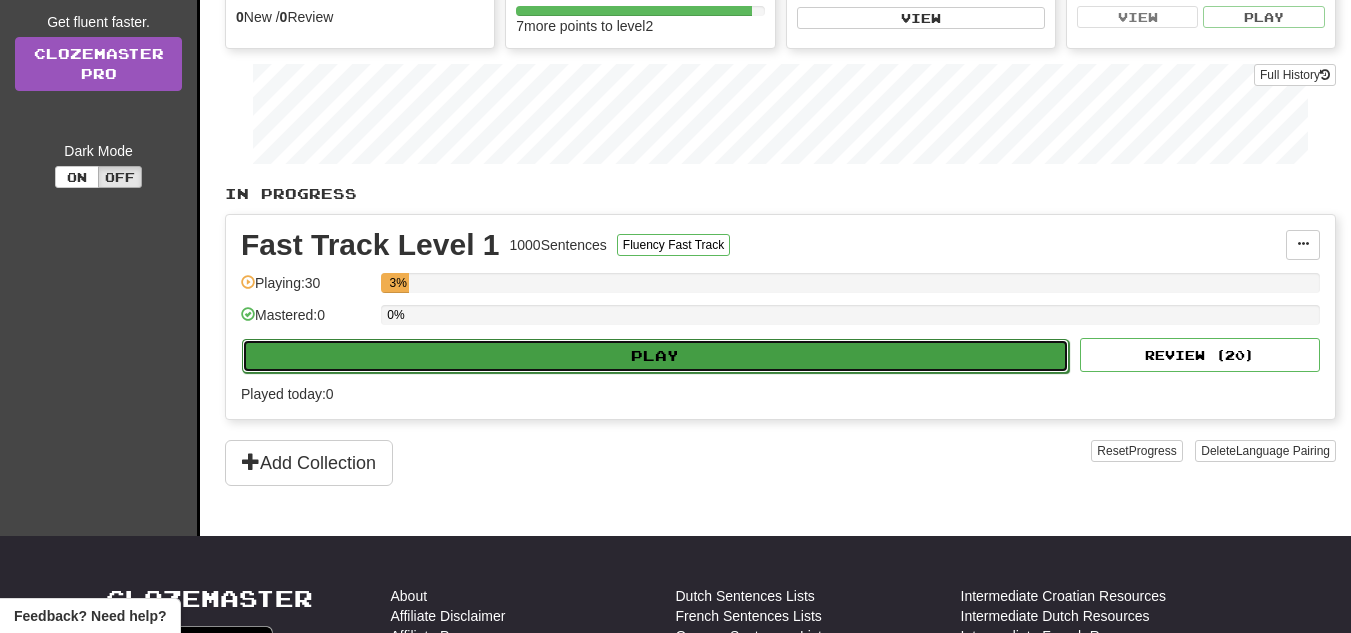 click on "Play" at bounding box center [655, 356] 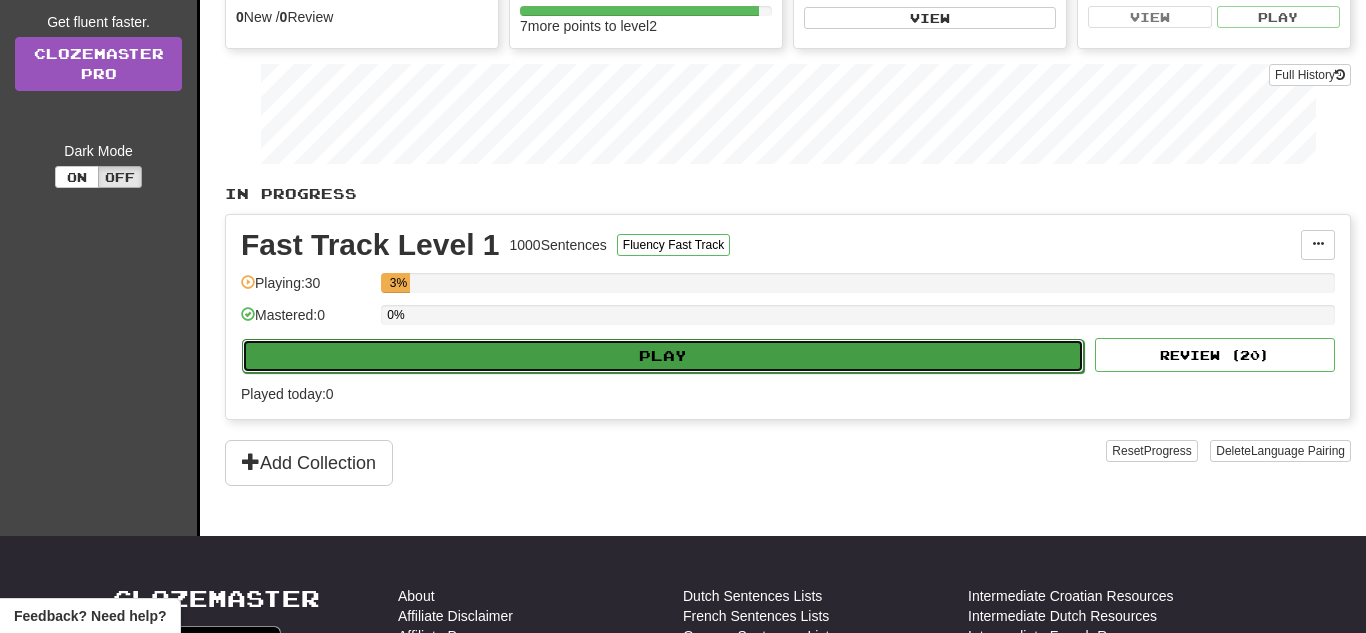 select on "**" 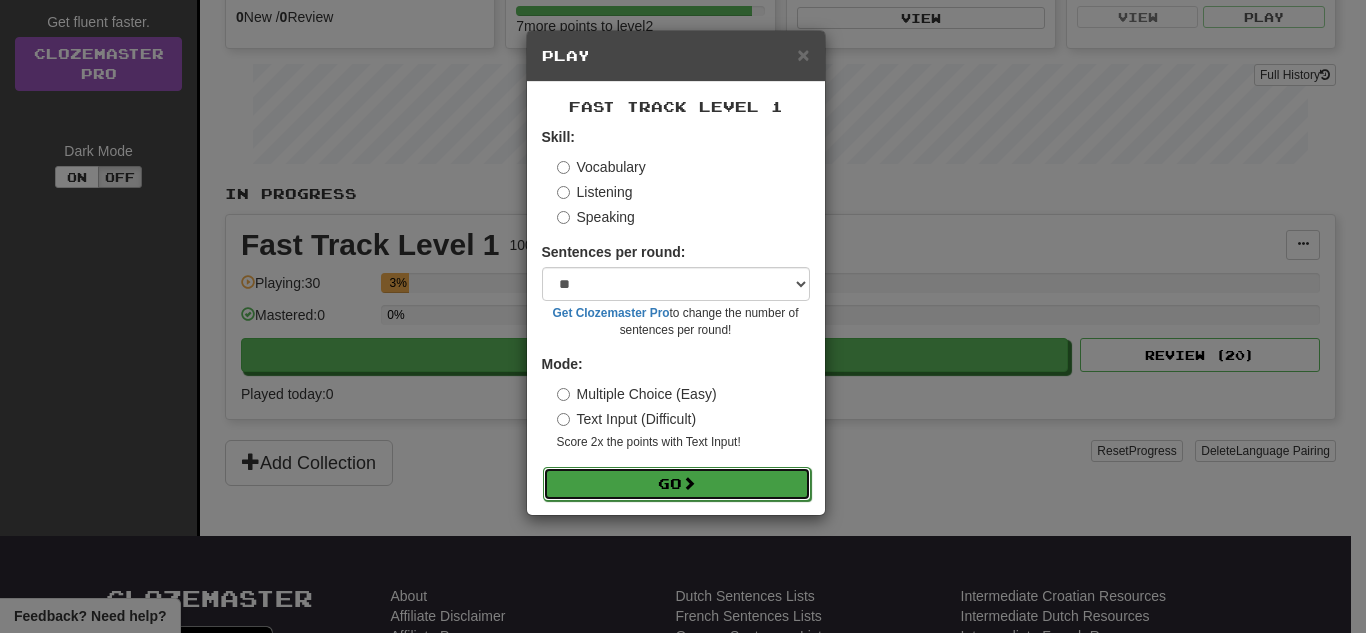 click on "Go" at bounding box center [677, 484] 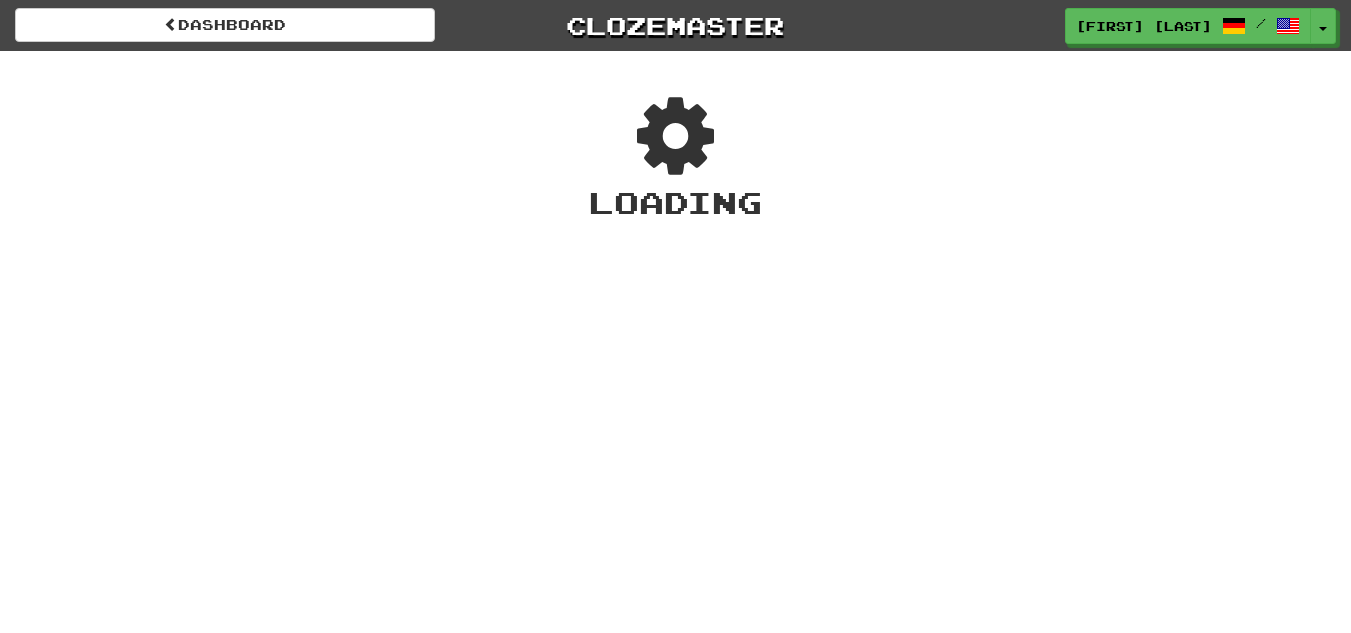 scroll, scrollTop: 0, scrollLeft: 0, axis: both 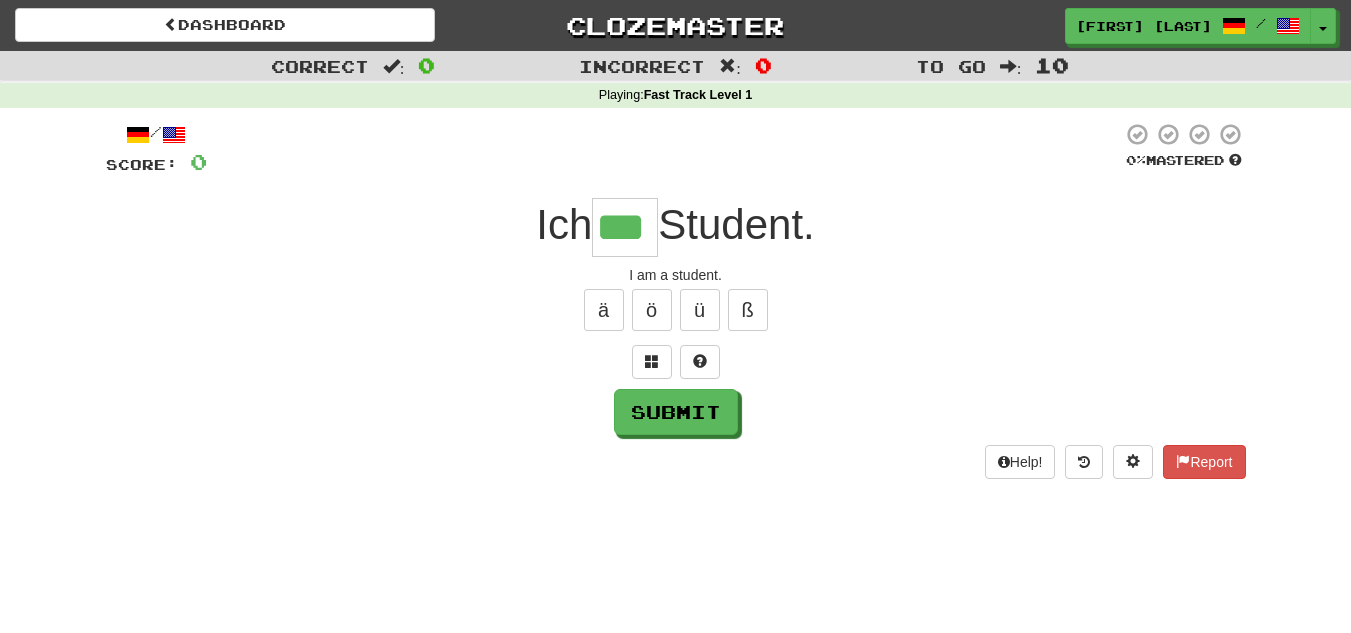 type on "***" 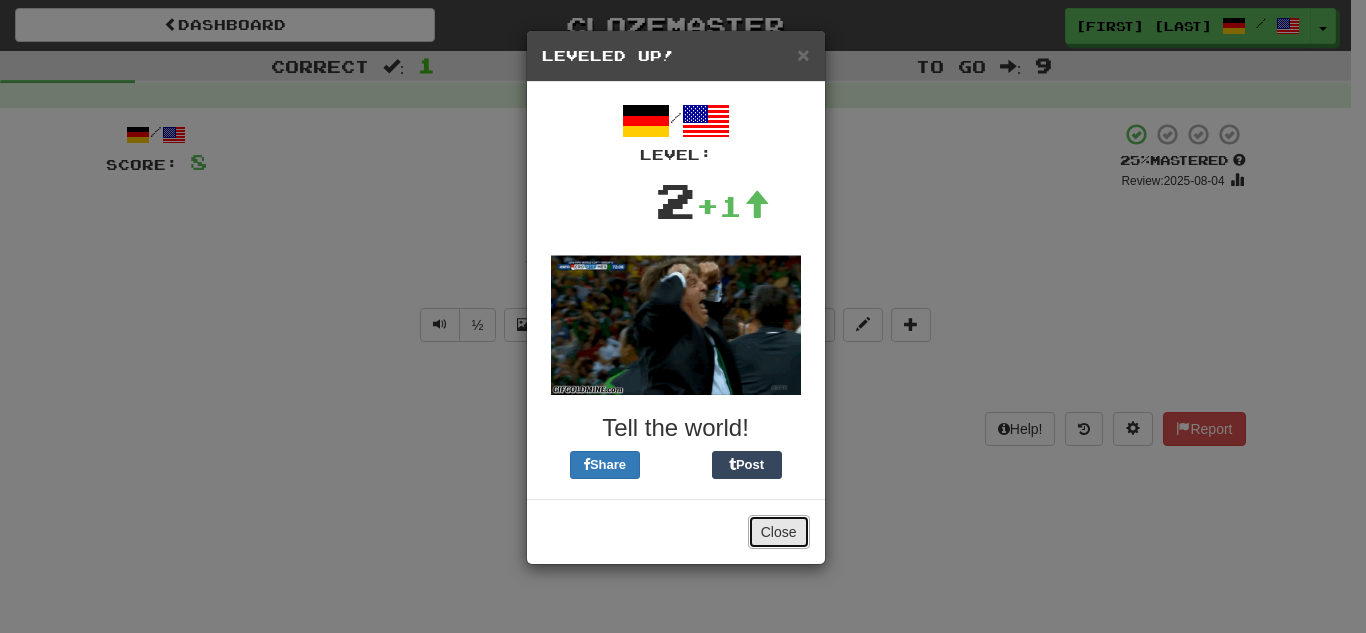 click on "Close" at bounding box center (779, 532) 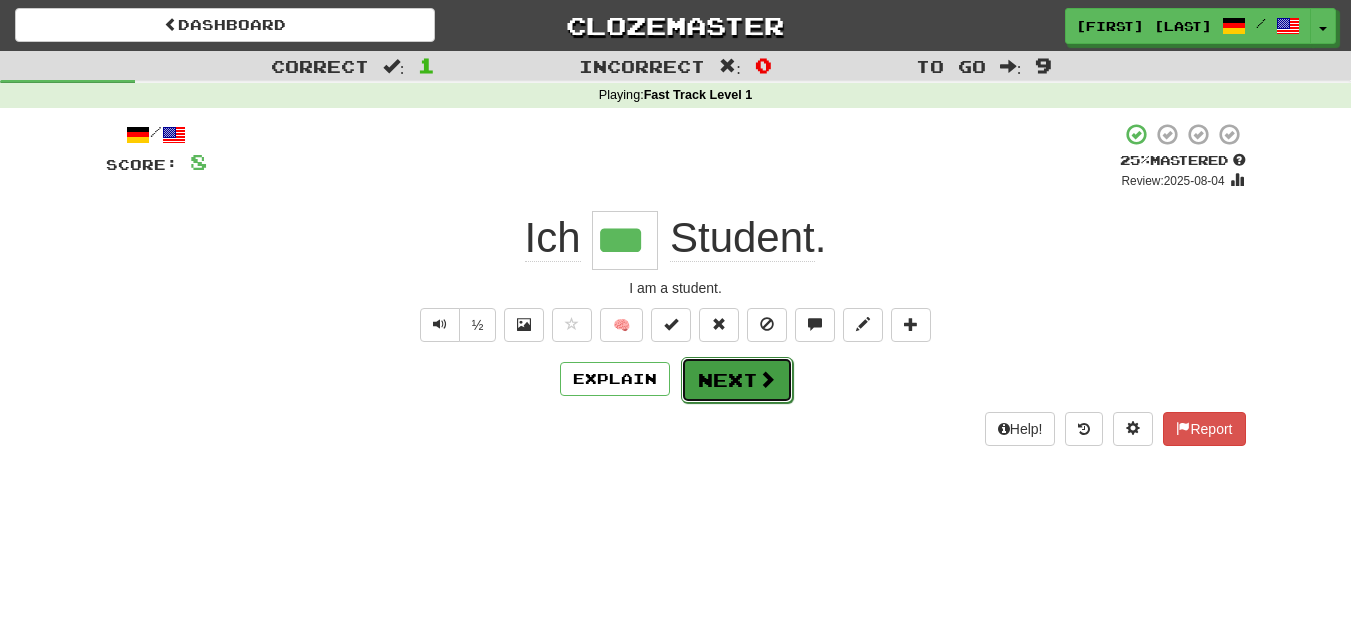 click at bounding box center [767, 379] 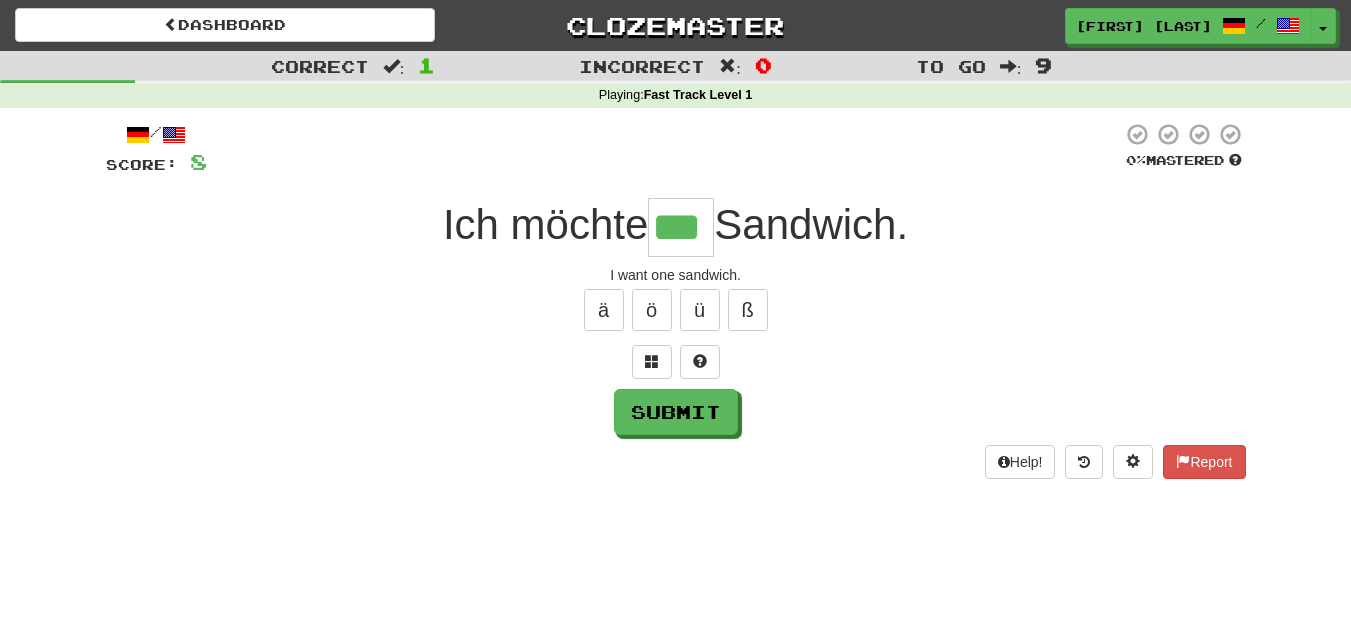 type on "***" 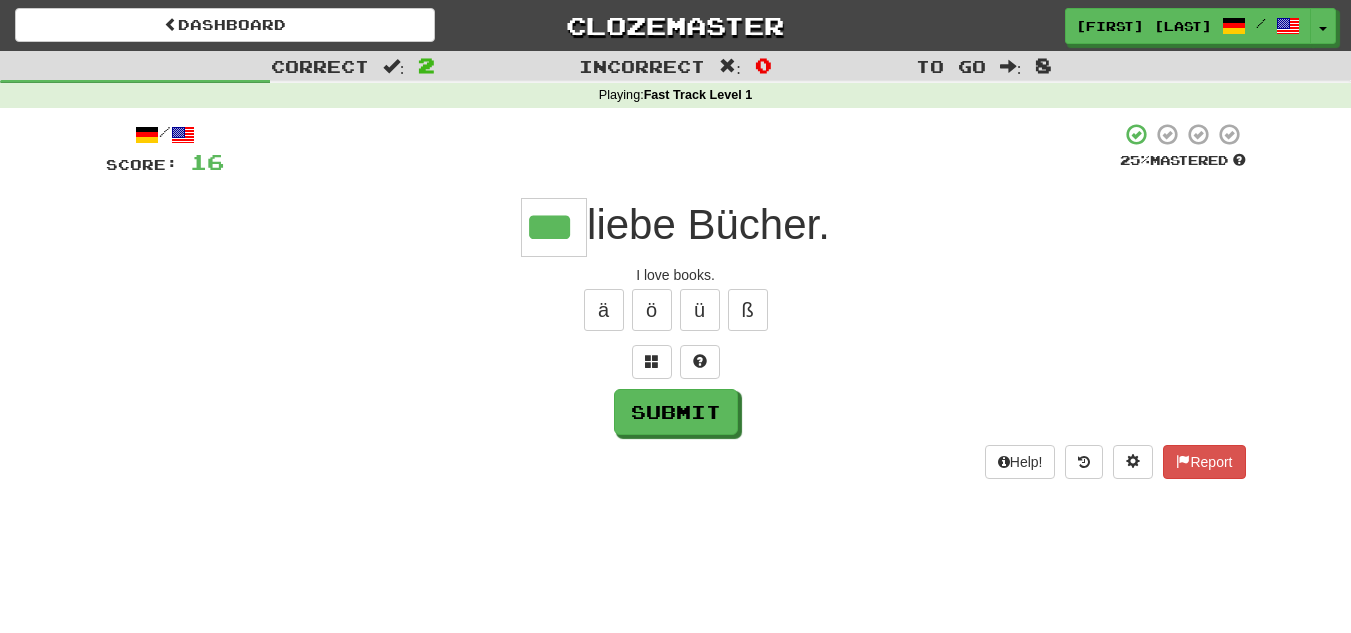 type on "***" 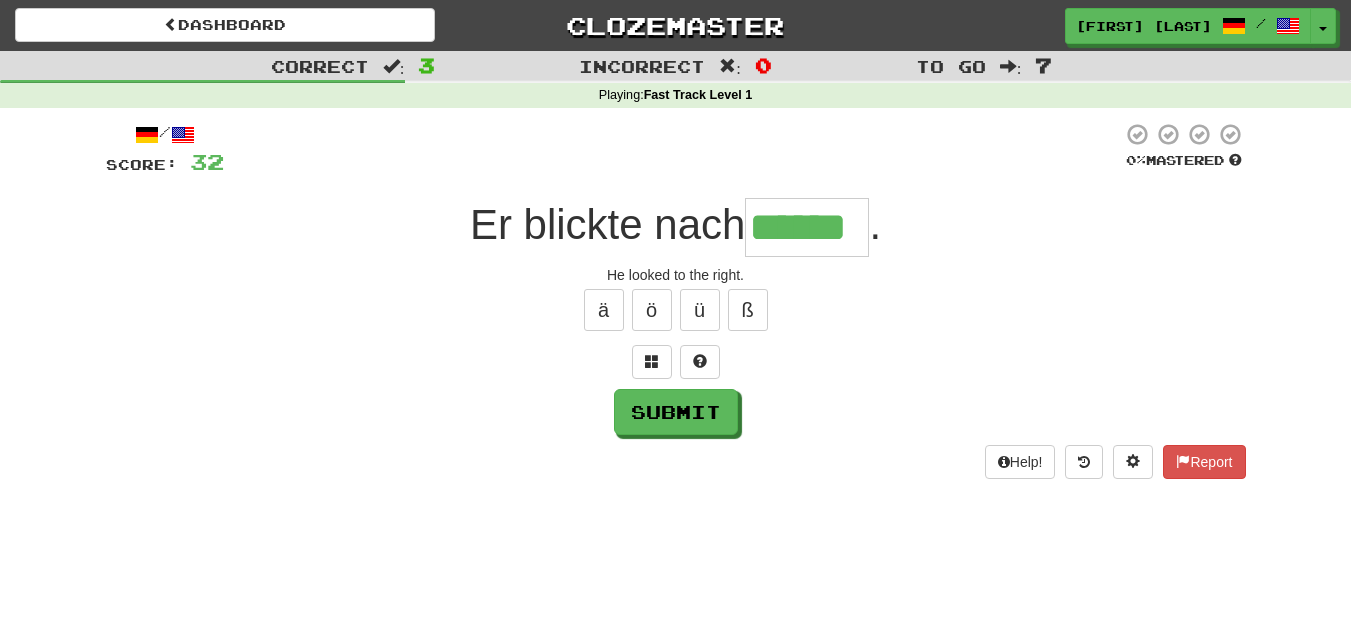 type on "******" 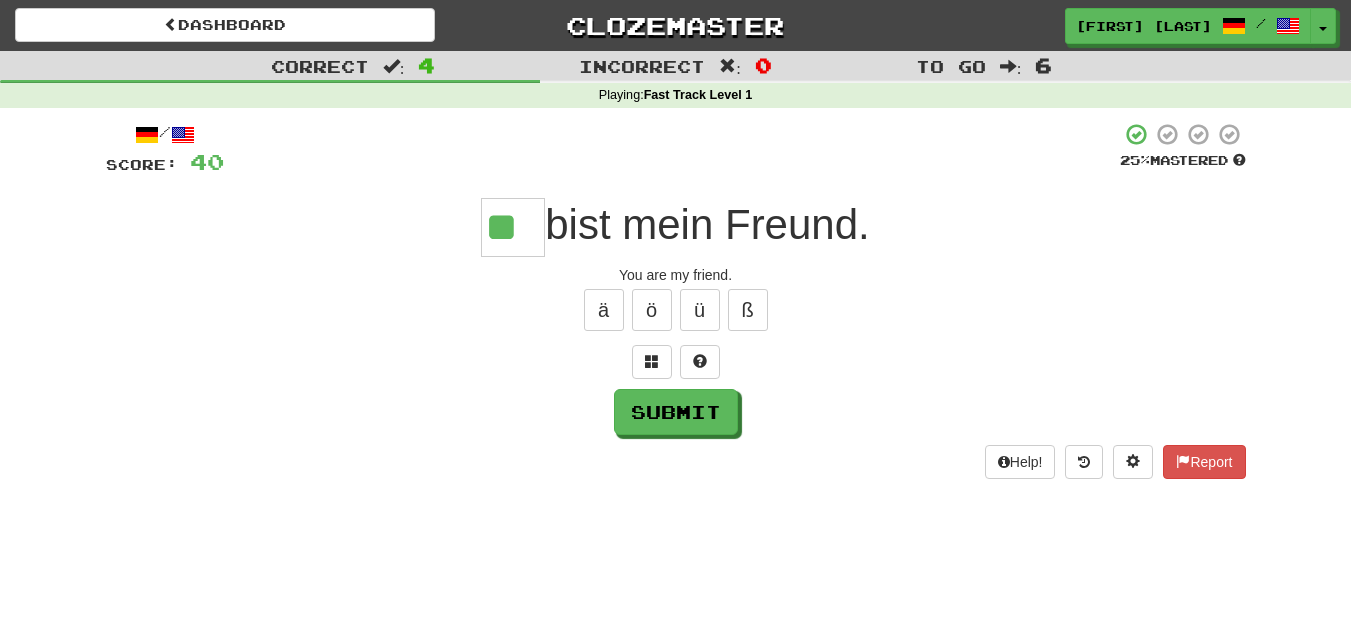 type on "**" 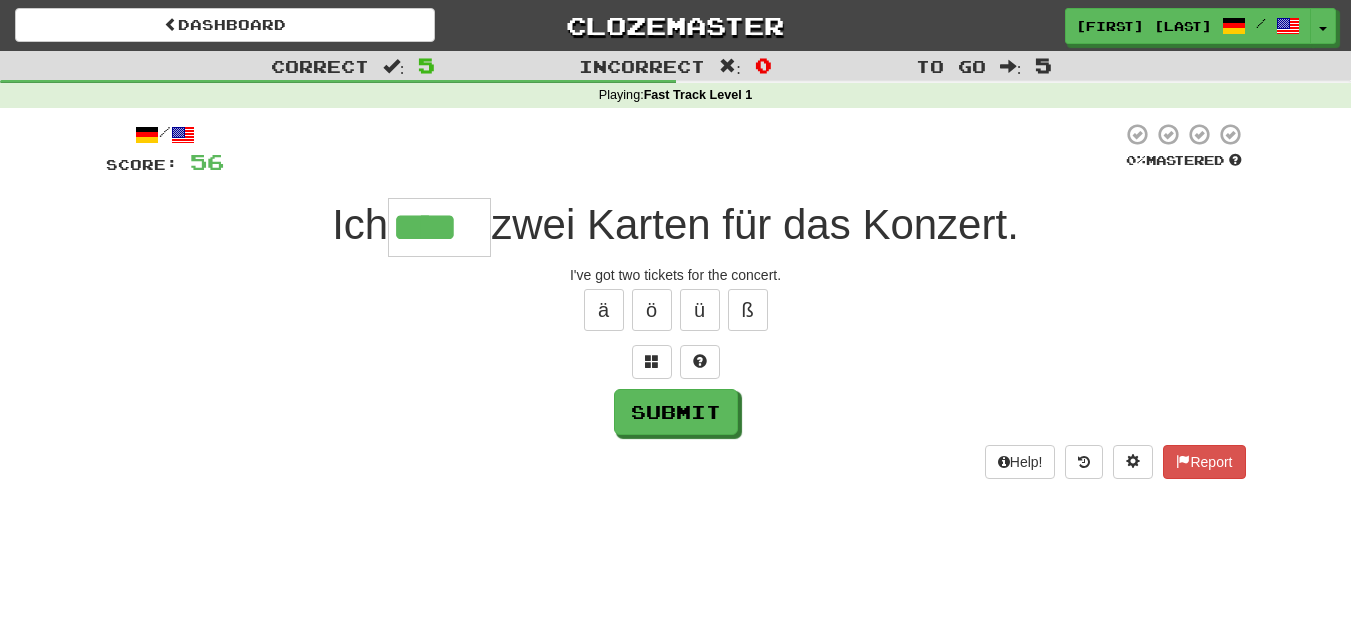 type on "****" 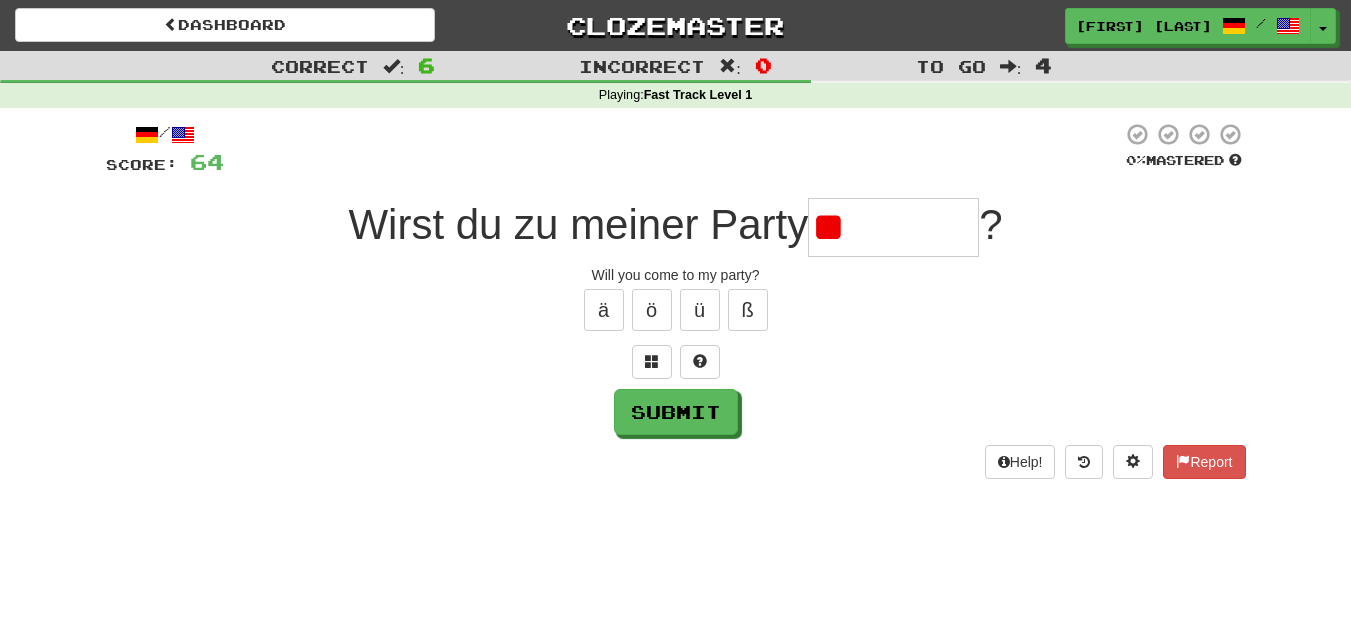 type on "*" 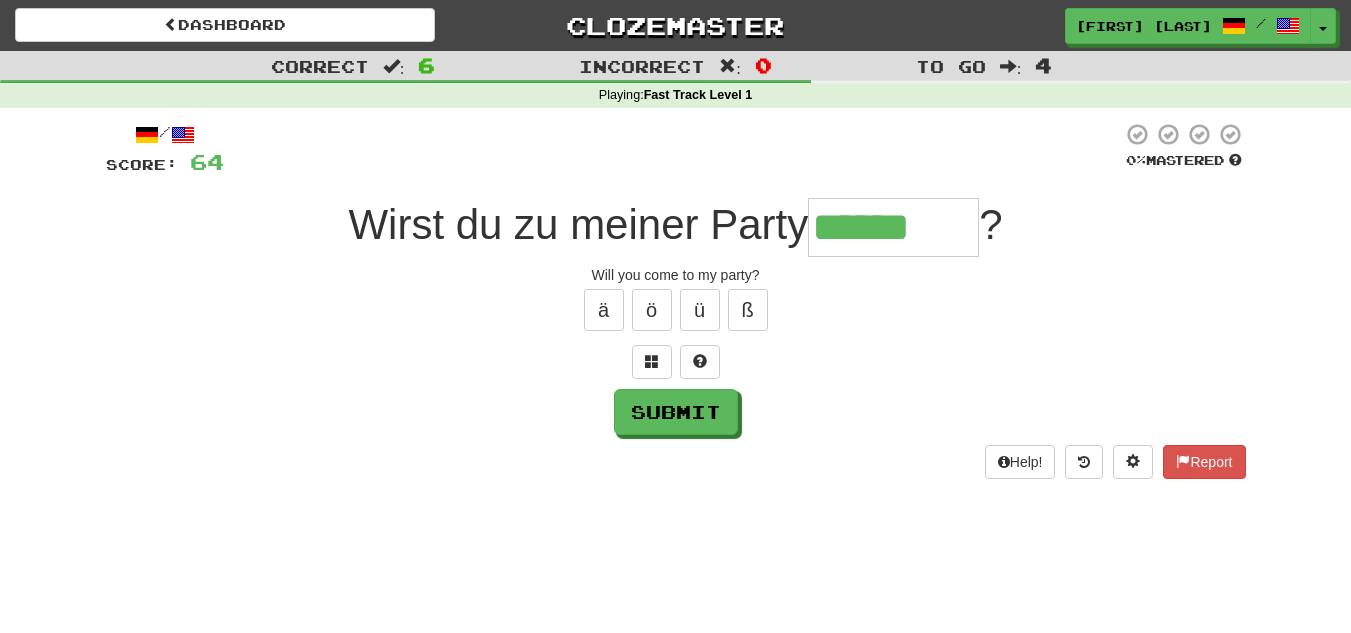 type on "******" 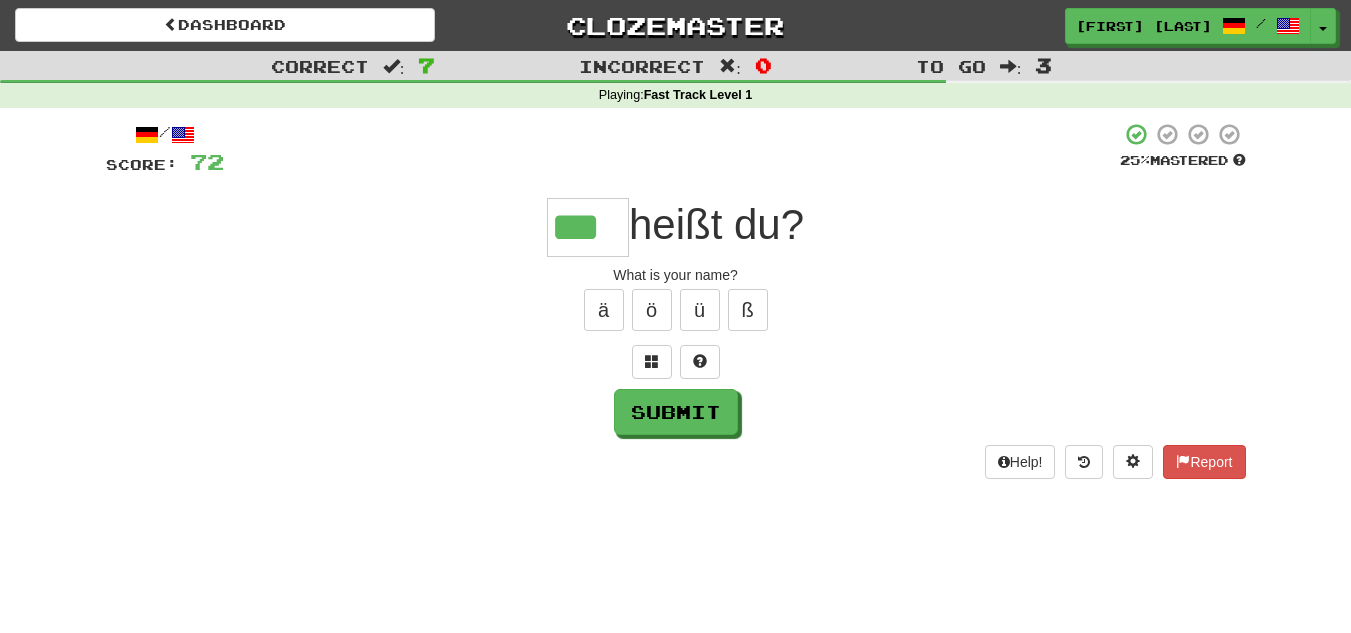 type on "***" 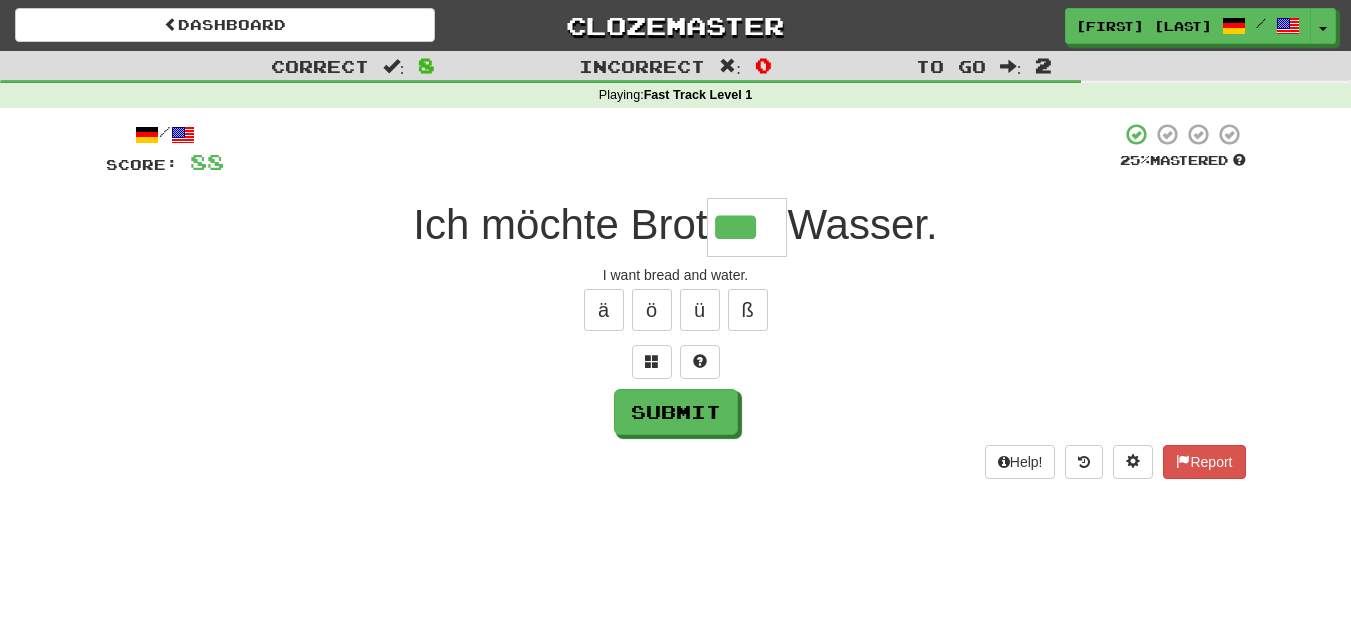 type on "***" 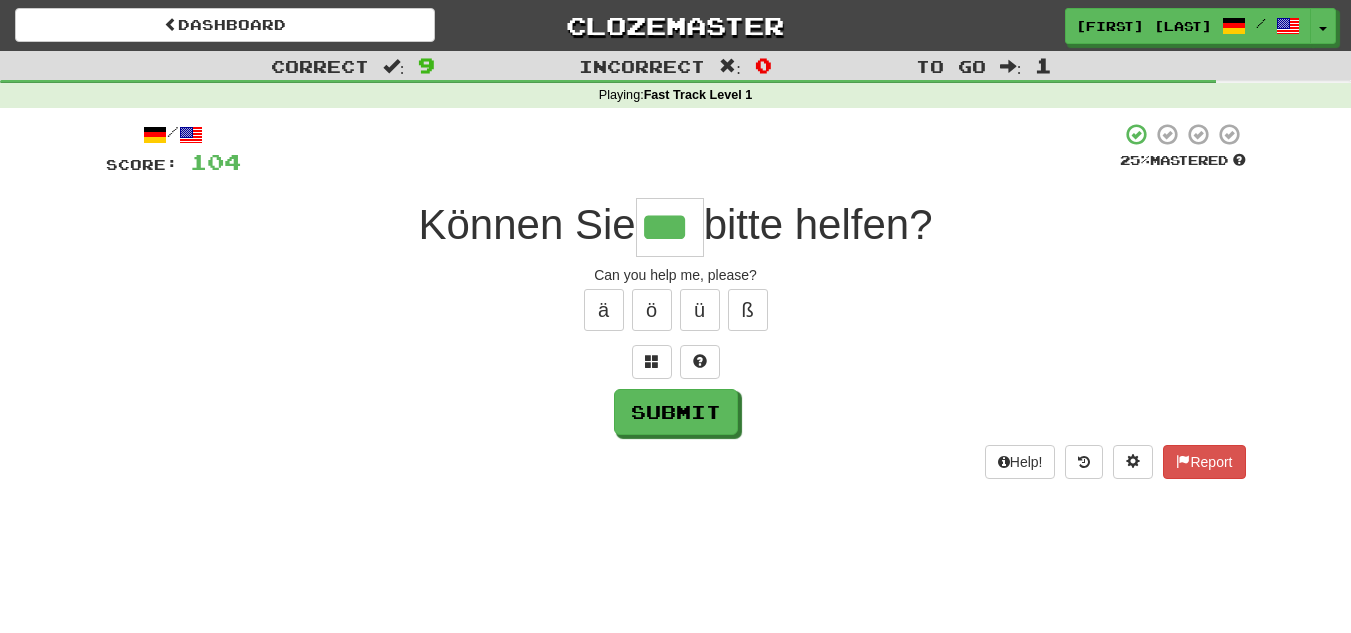 type on "***" 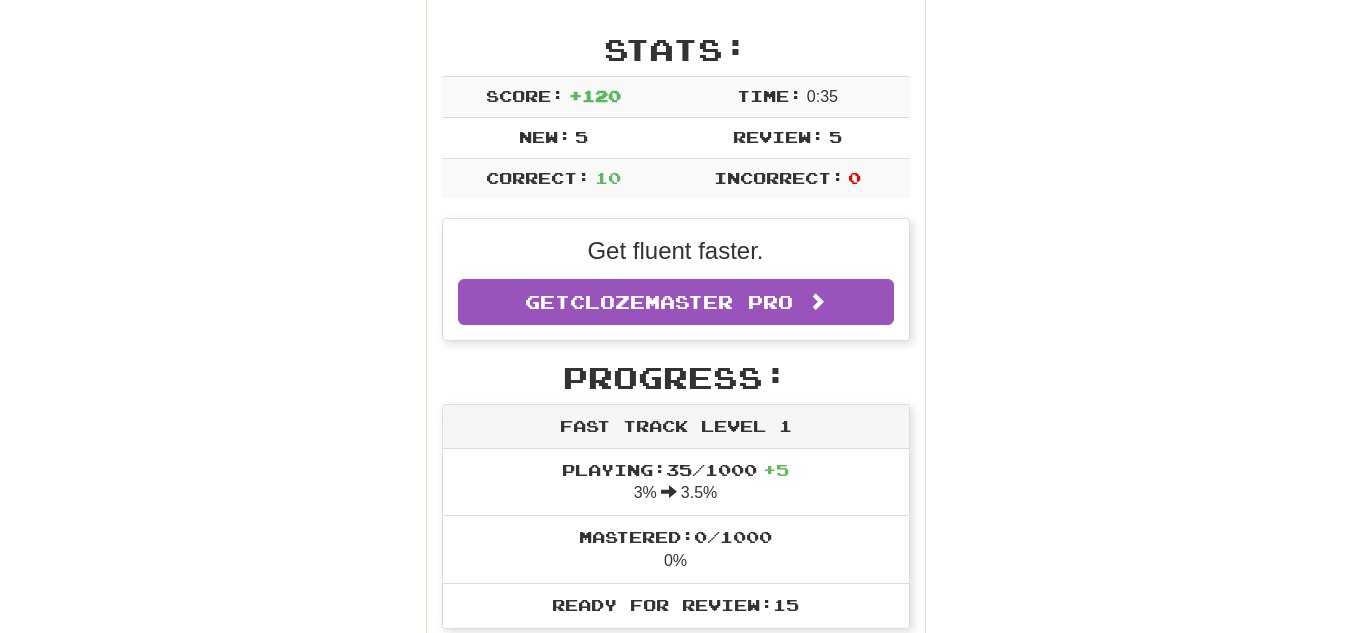 scroll, scrollTop: 0, scrollLeft: 0, axis: both 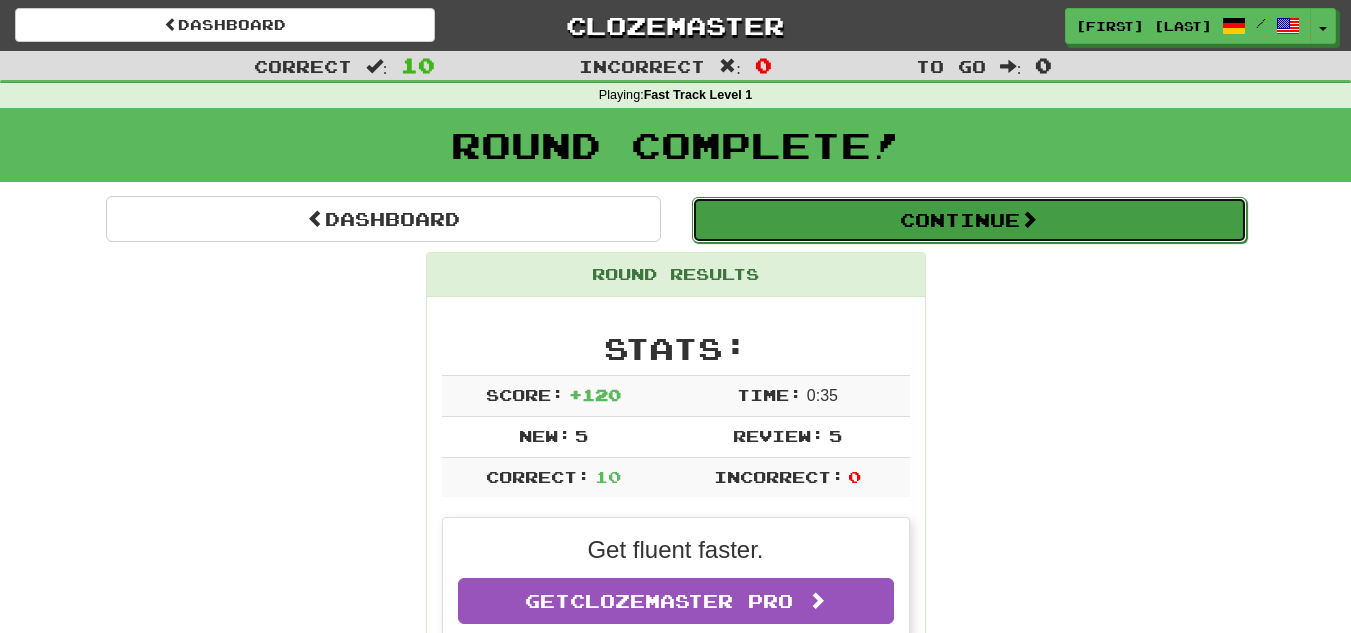 click on "Continue" at bounding box center [969, 220] 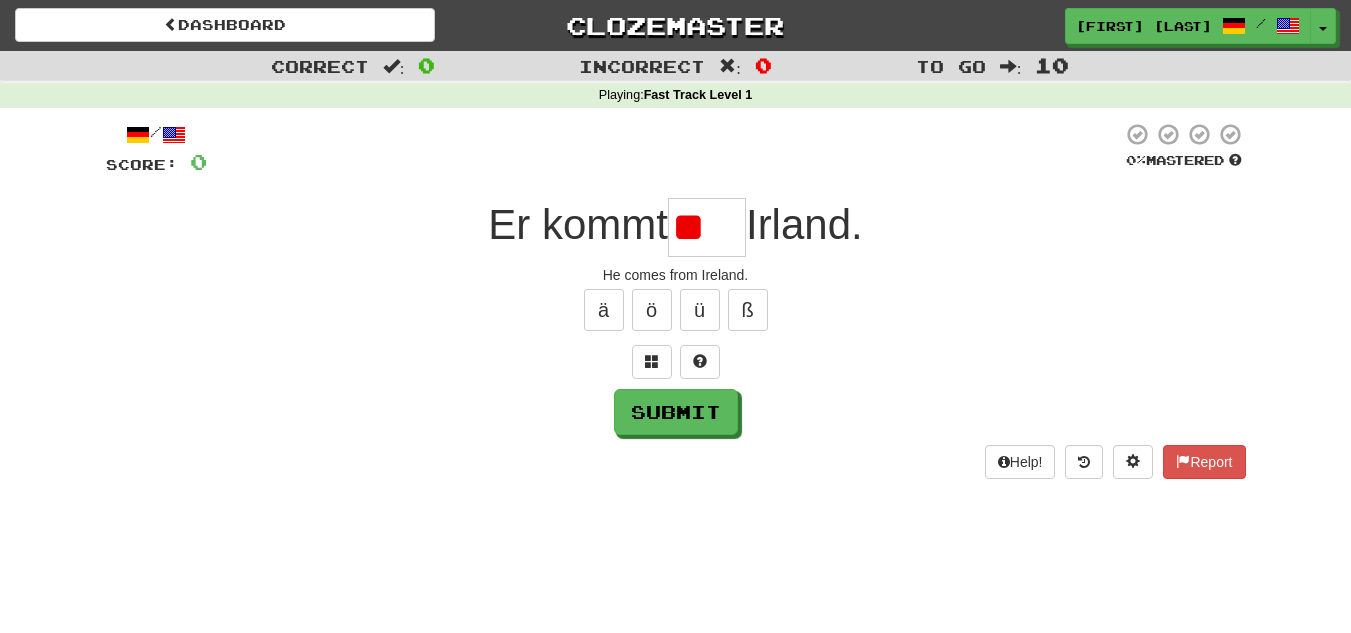 type on "*" 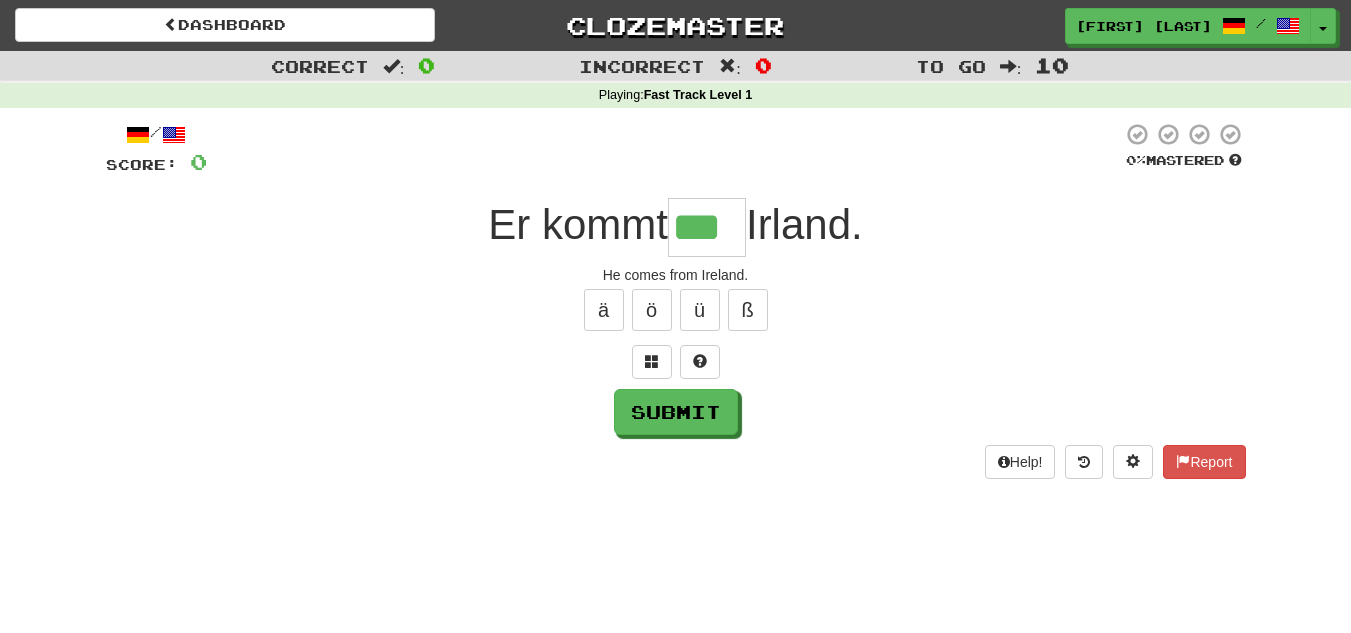 type on "***" 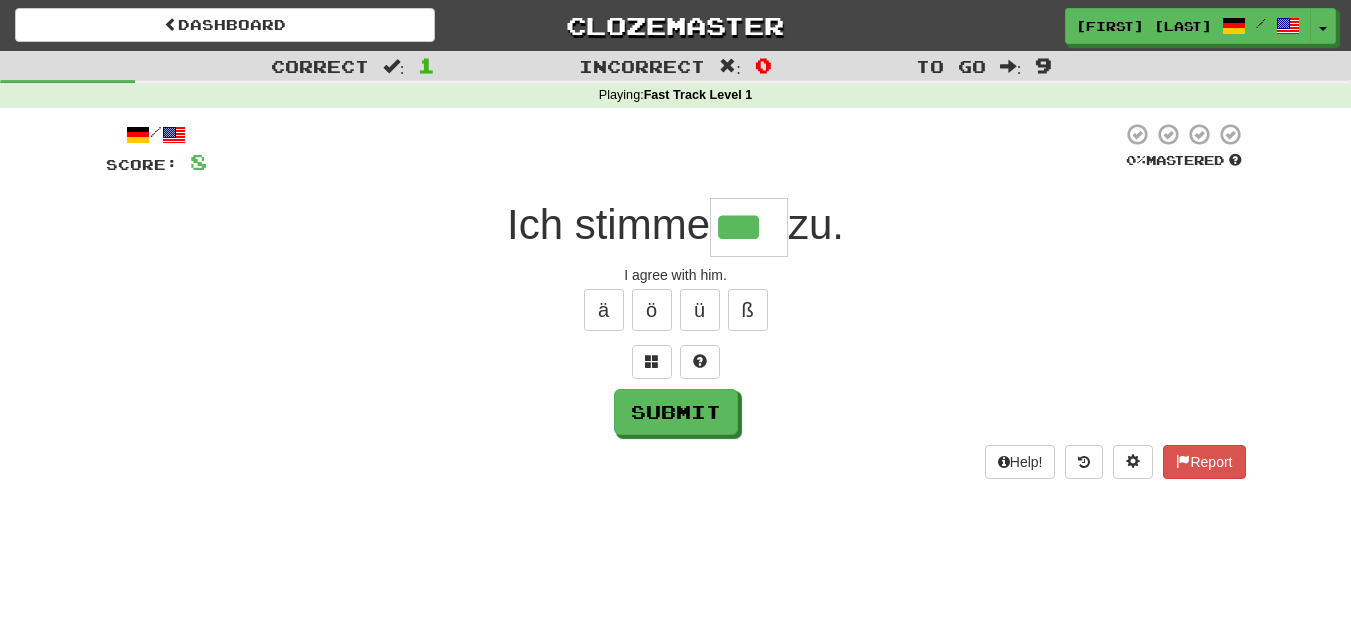 type on "***" 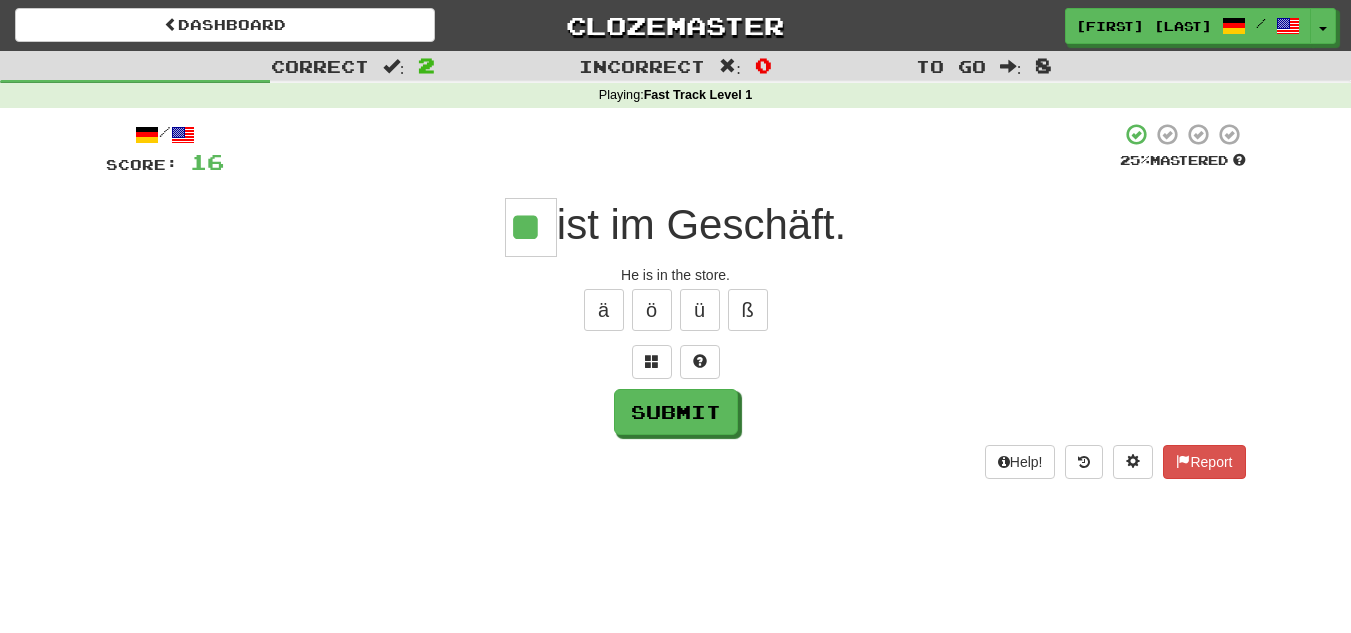 type on "**" 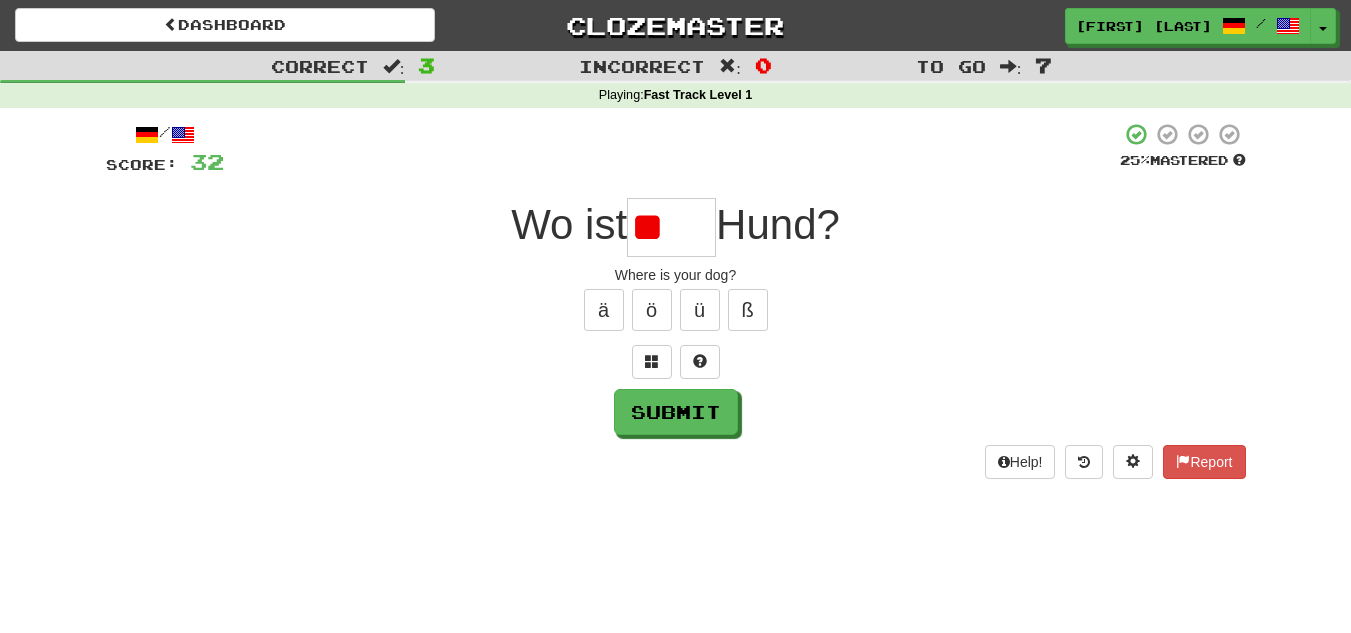 type on "*" 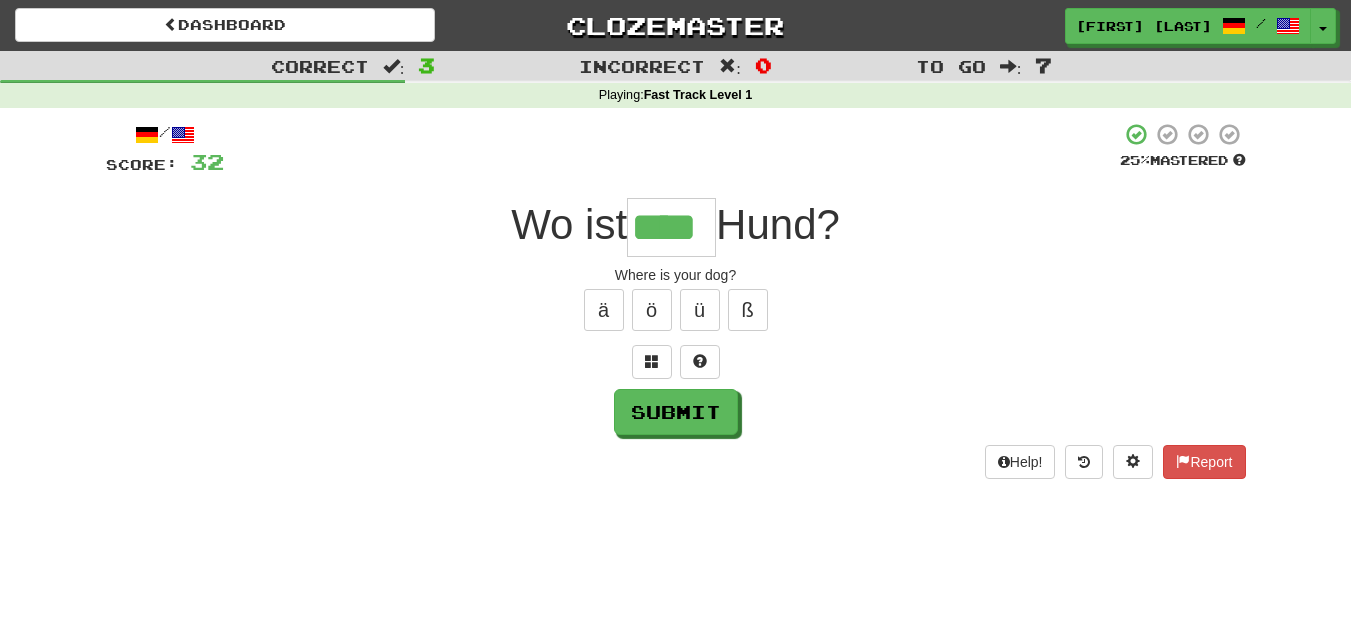 type on "****" 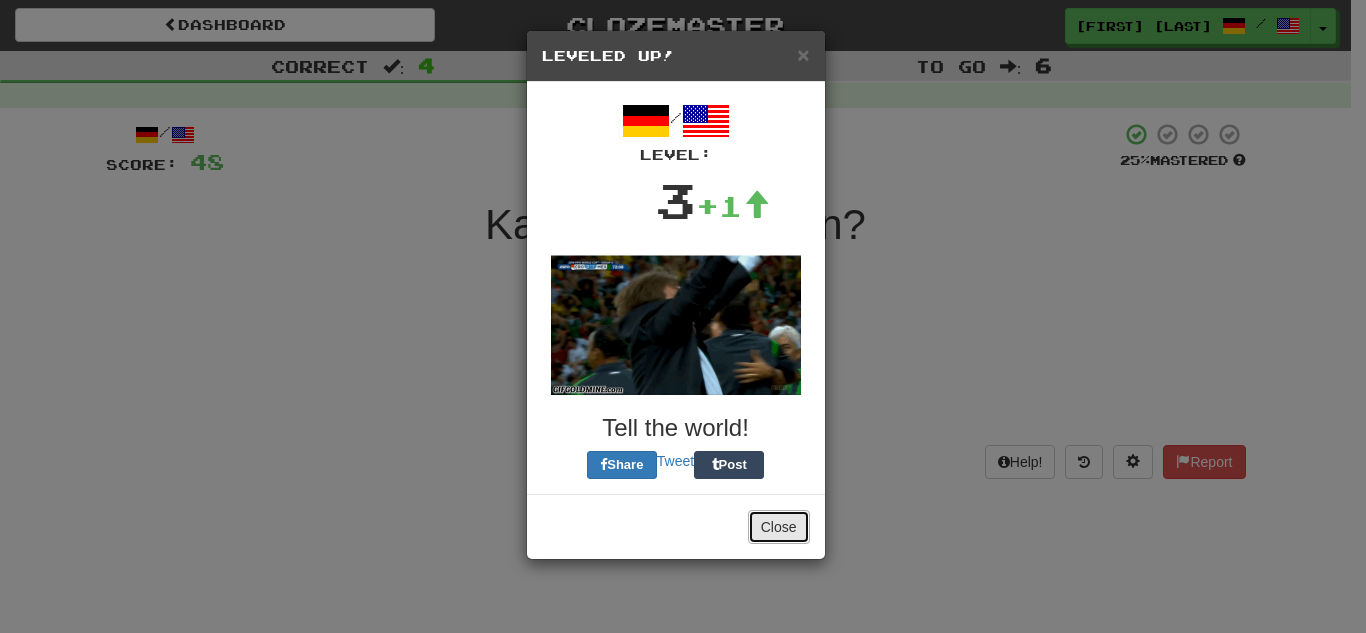 click on "Close" at bounding box center (779, 527) 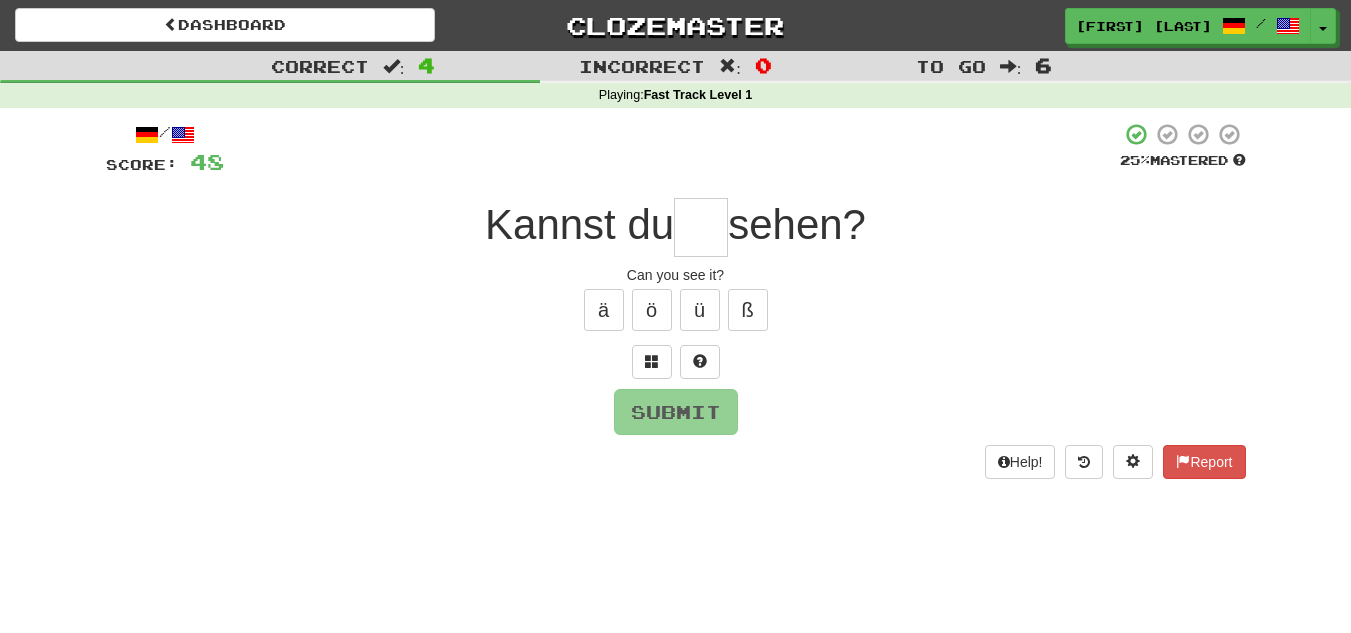 click at bounding box center (701, 227) 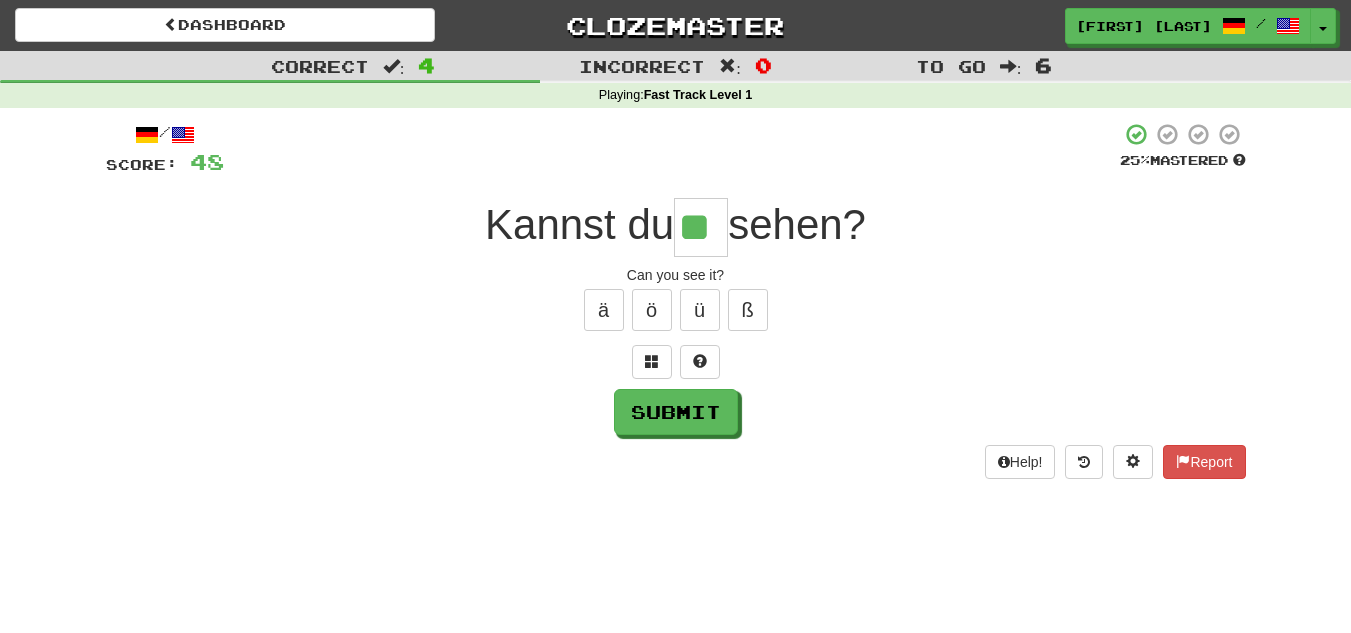 type on "**" 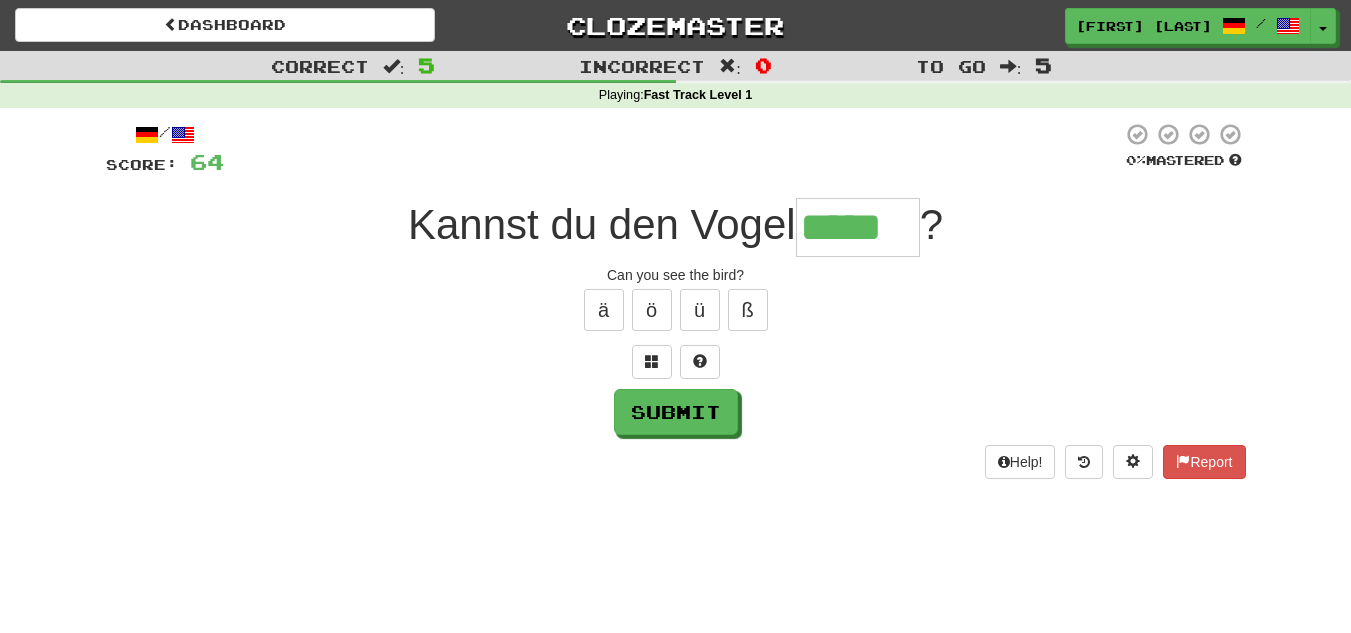 type on "*****" 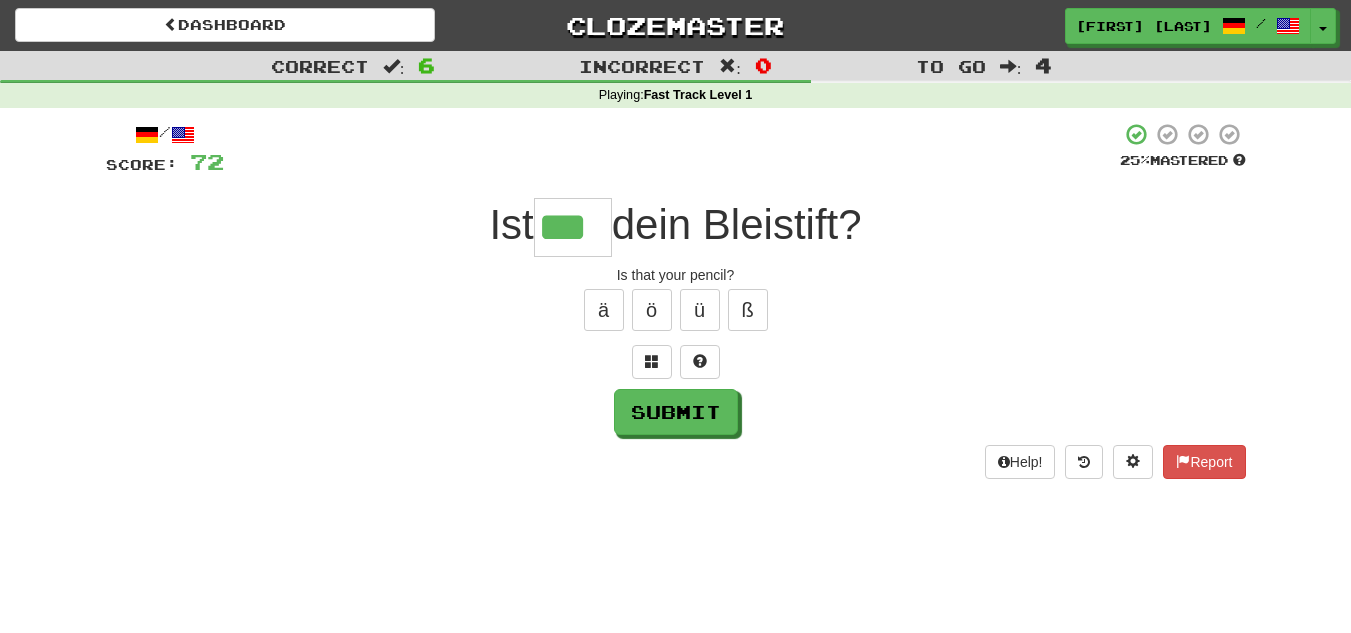 type on "***" 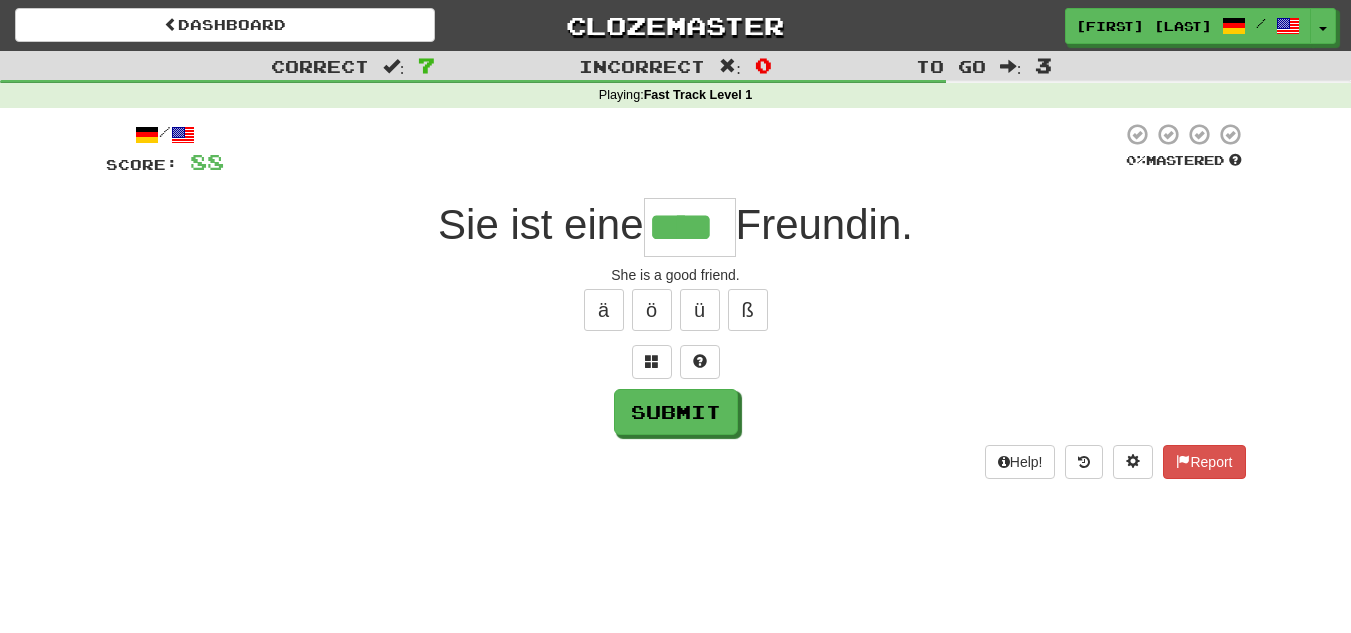 type on "****" 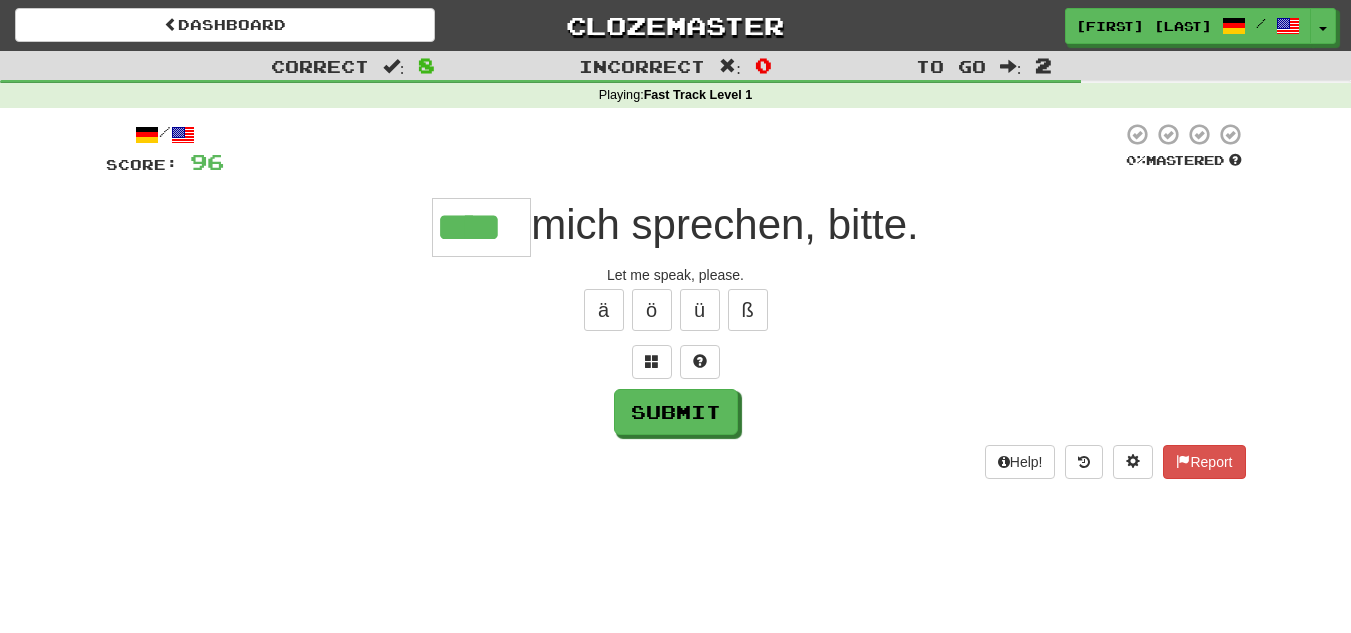 type on "****" 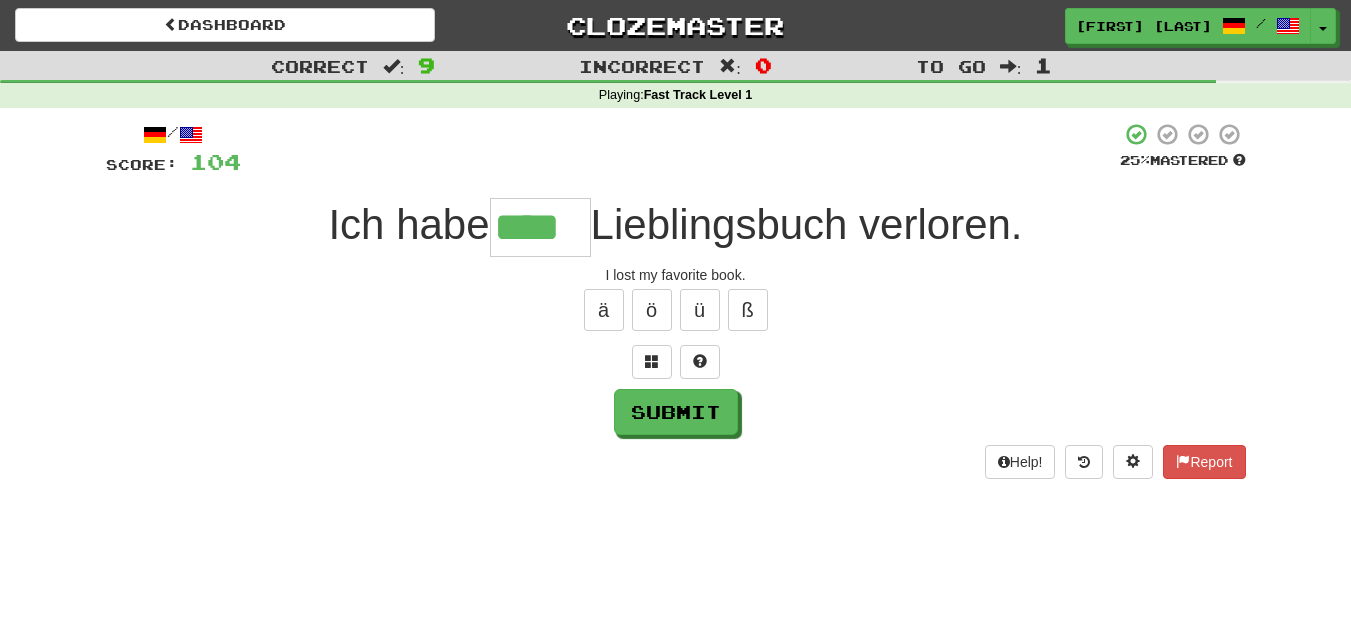 type on "****" 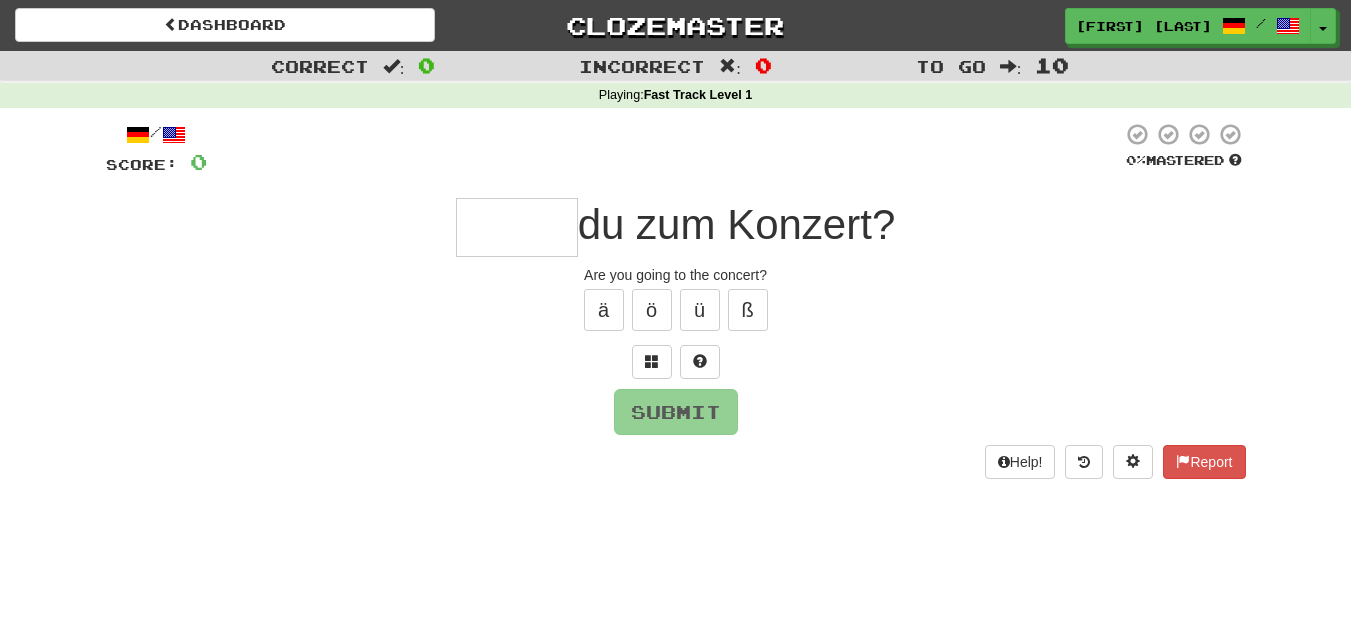 type on "*" 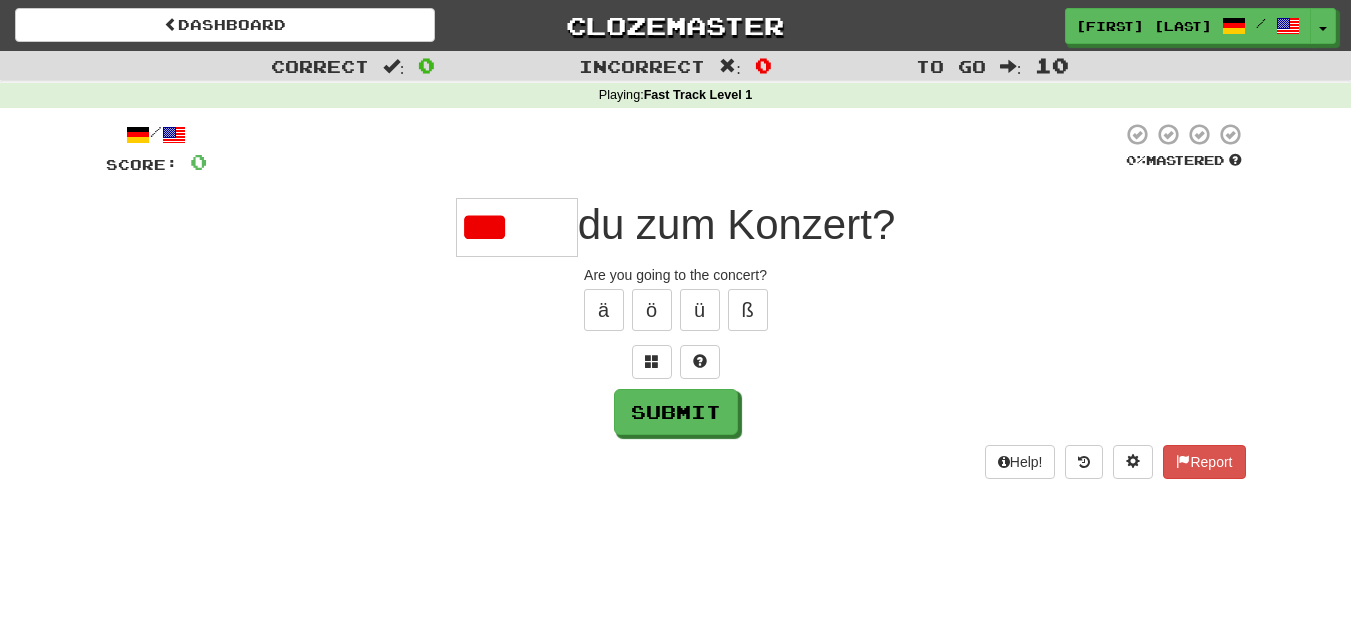scroll, scrollTop: 0, scrollLeft: 0, axis: both 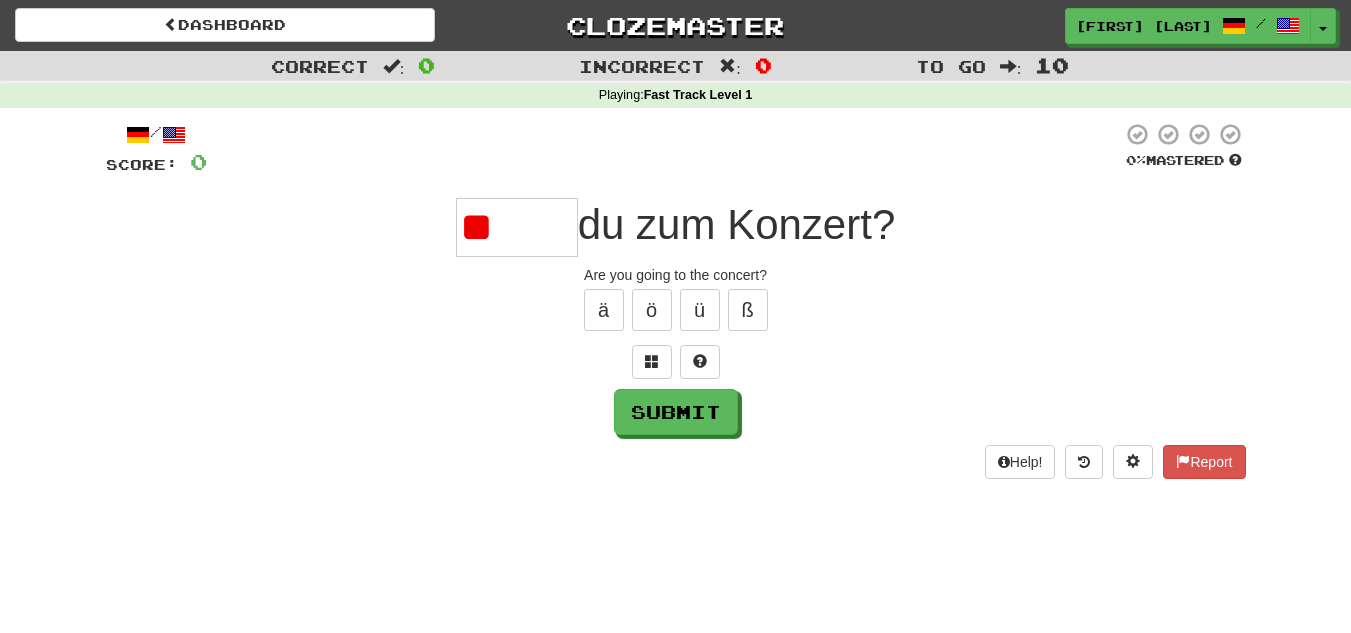 type on "*" 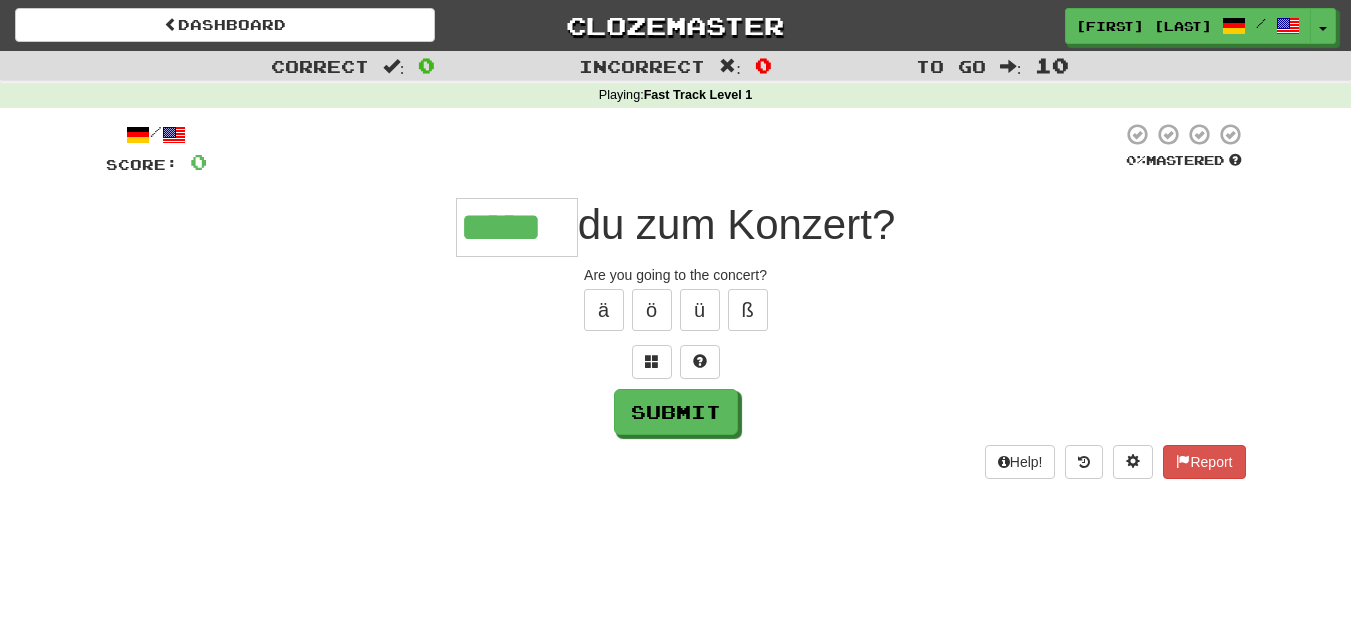 type on "*****" 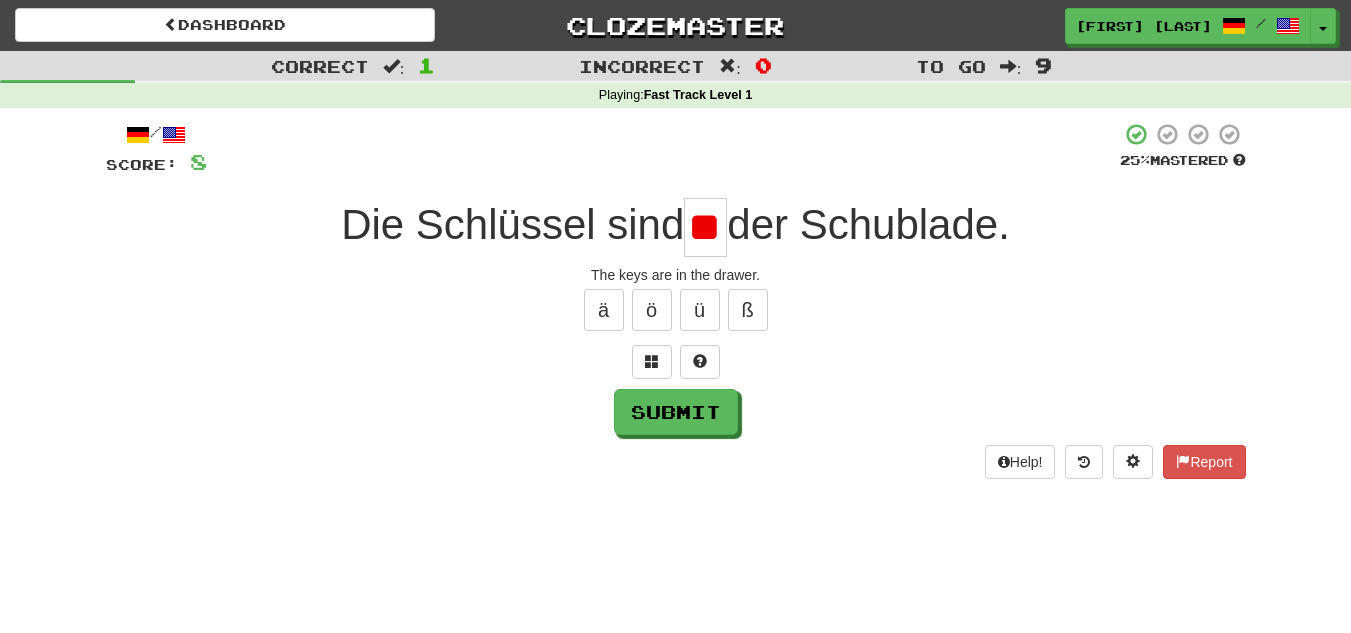 scroll, scrollTop: 0, scrollLeft: 12, axis: horizontal 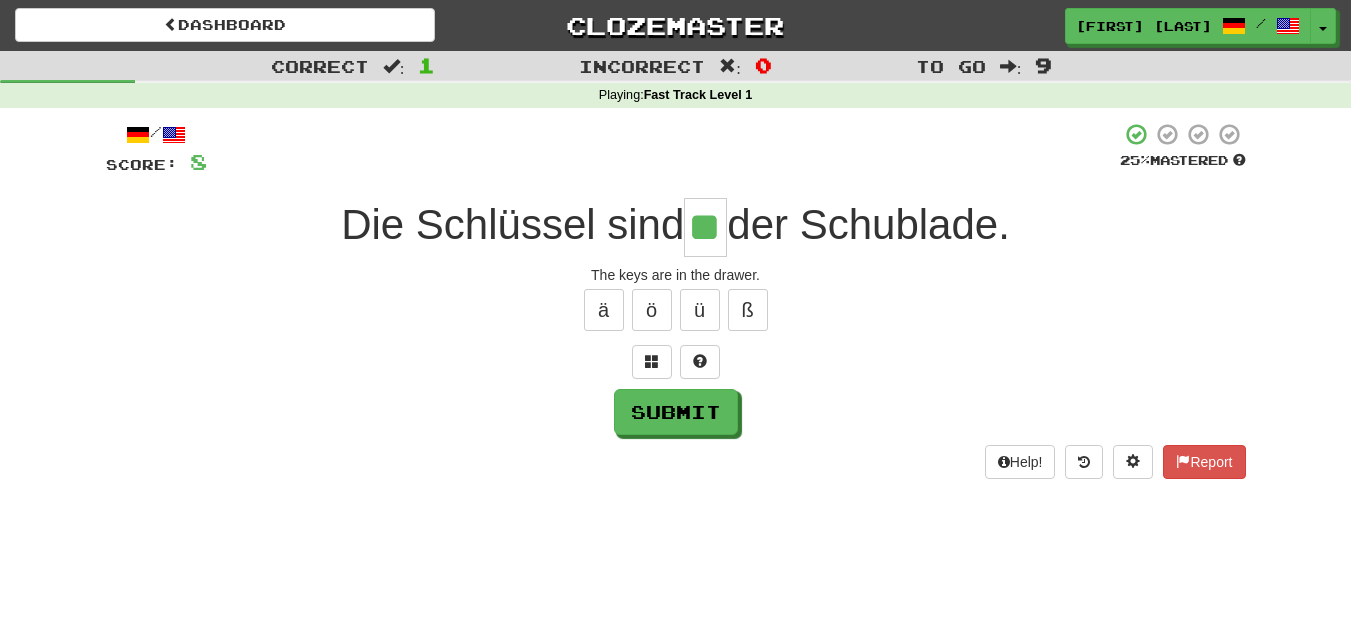 type on "**" 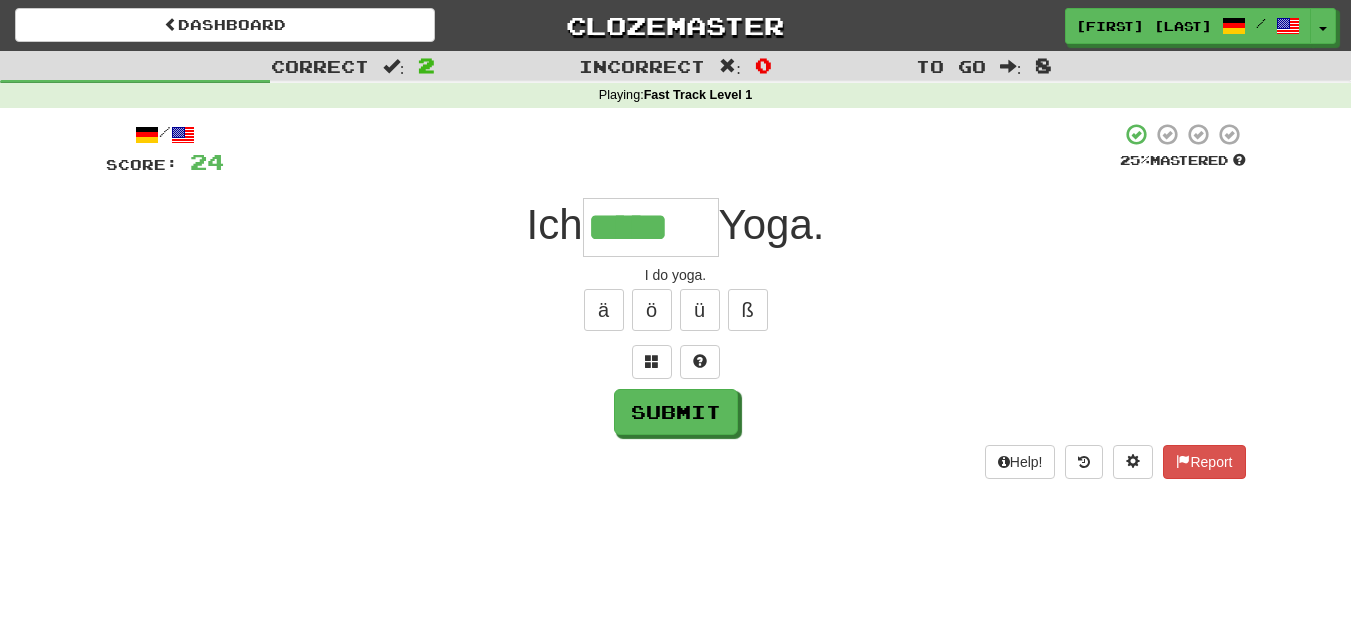 type on "*****" 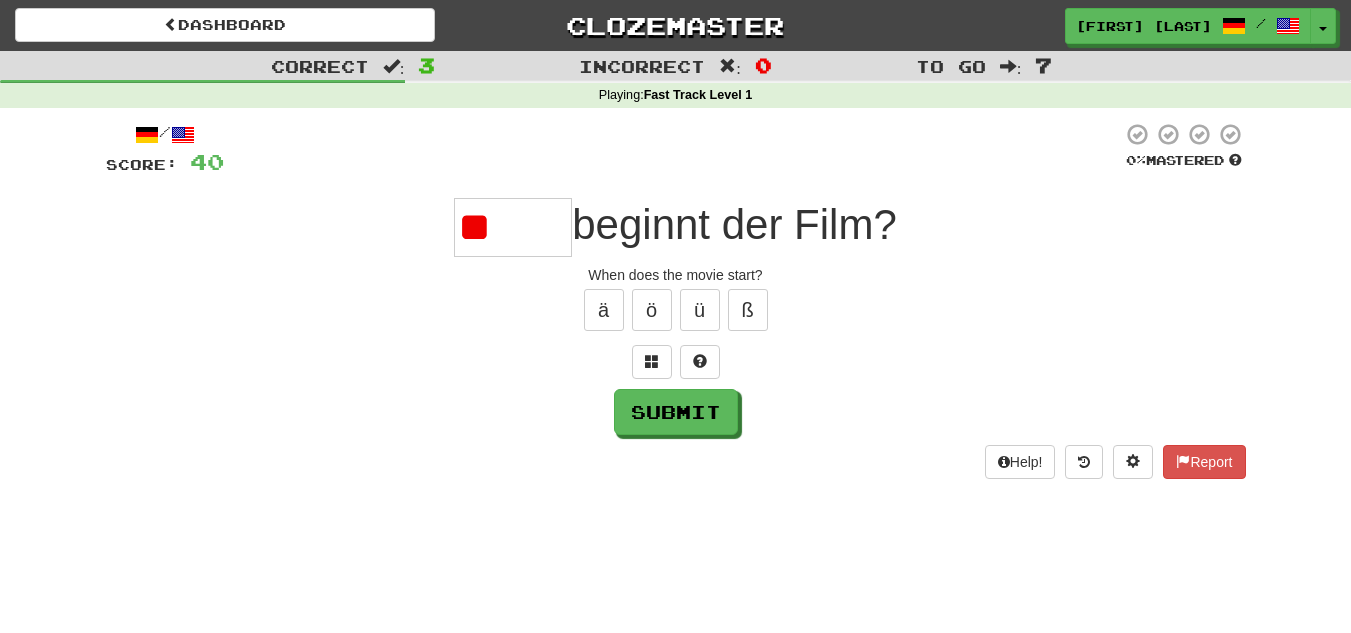 type on "*" 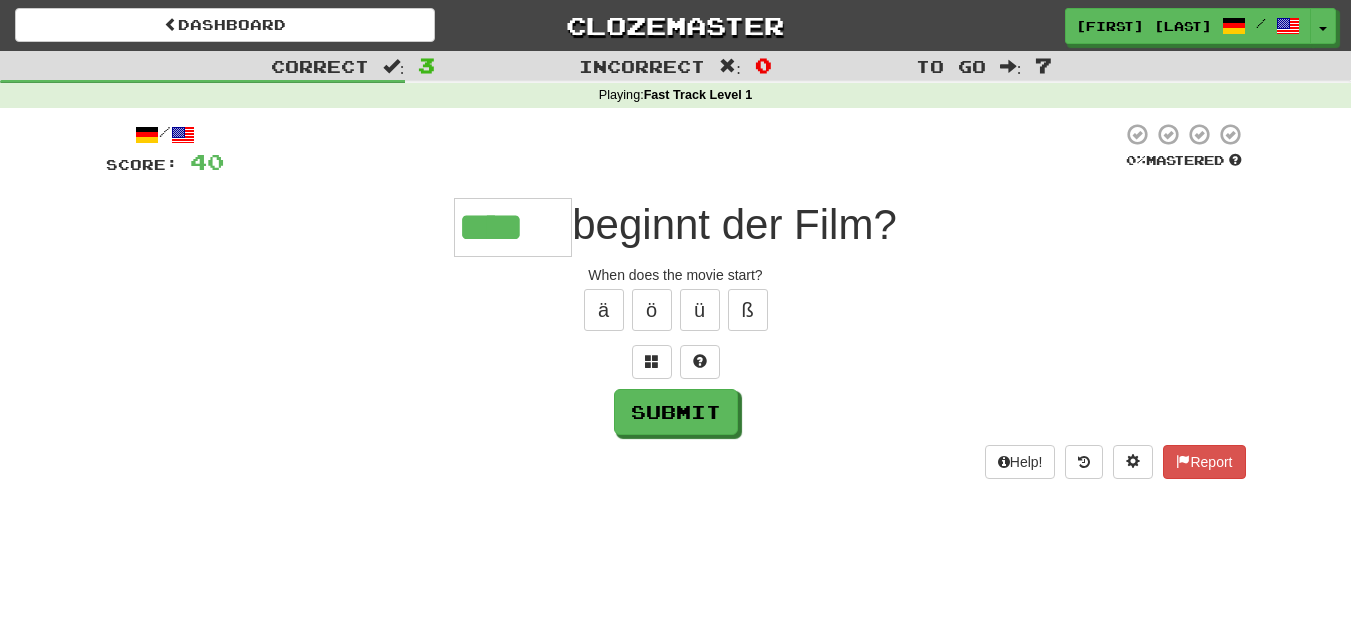 type on "****" 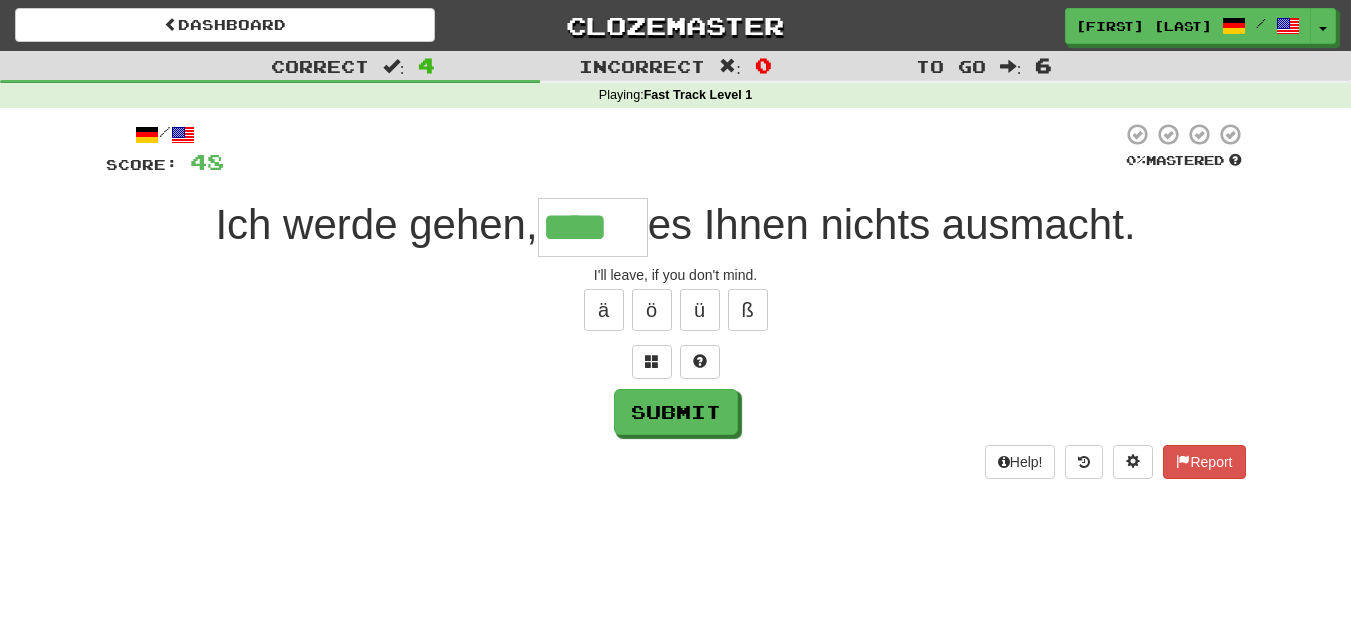 type on "****" 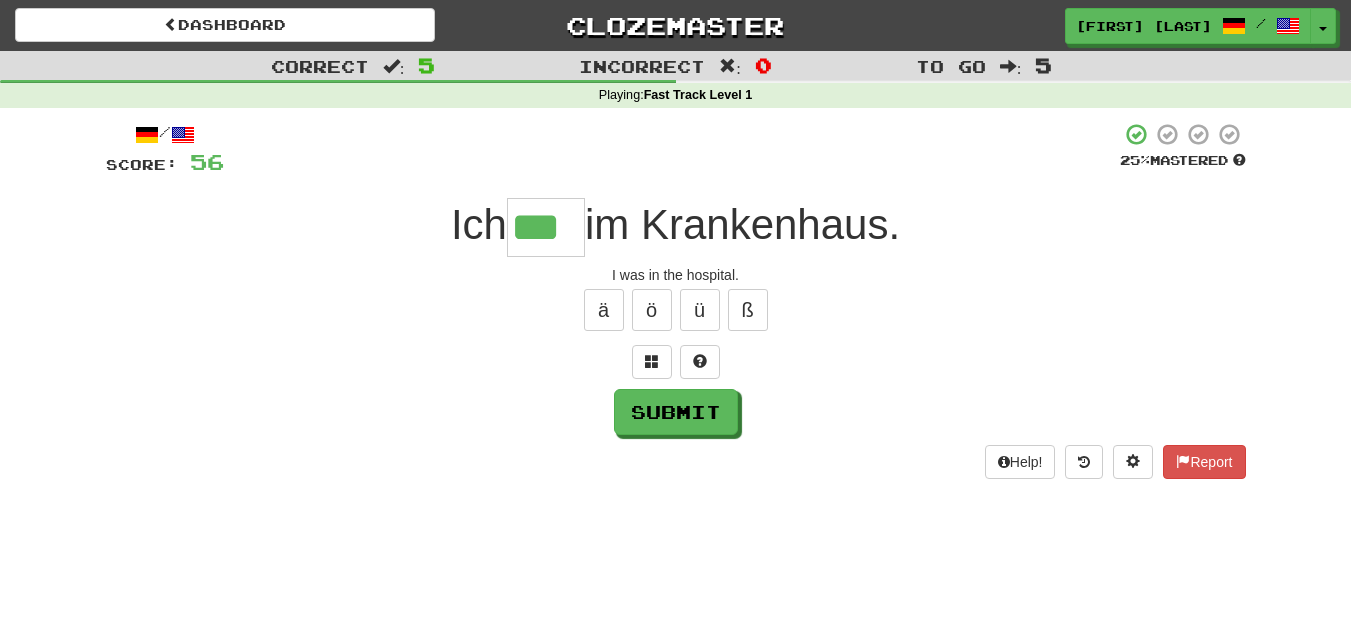type on "***" 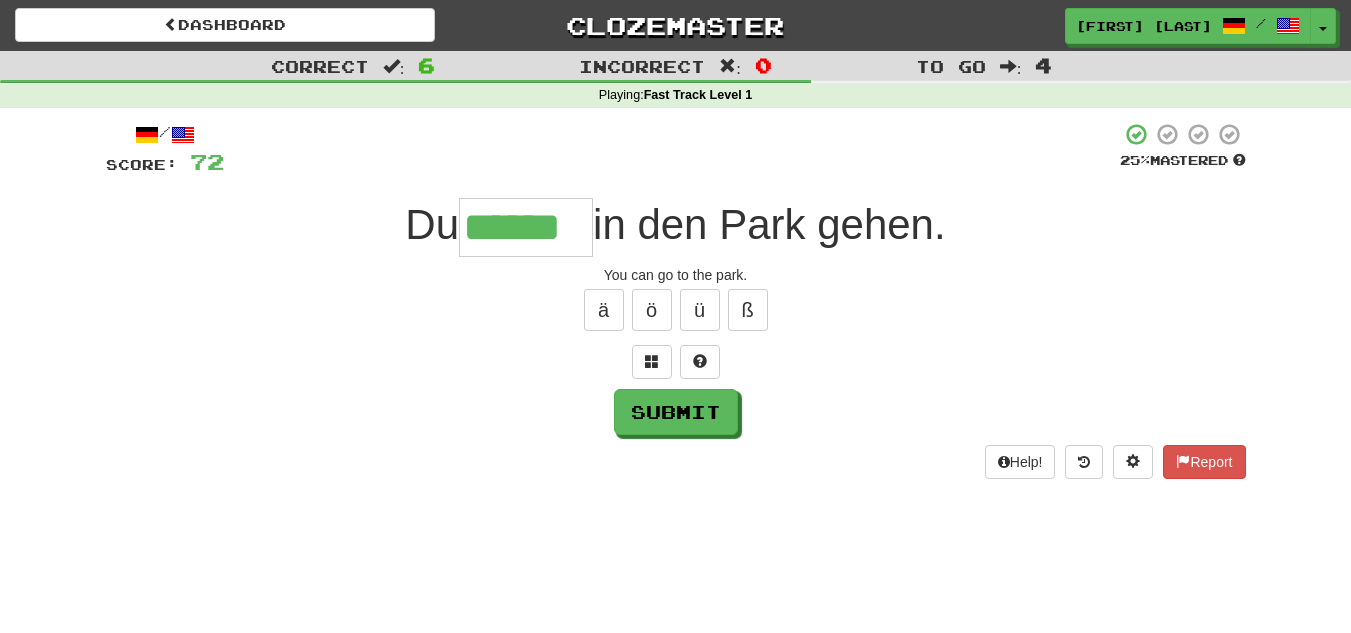 type on "******" 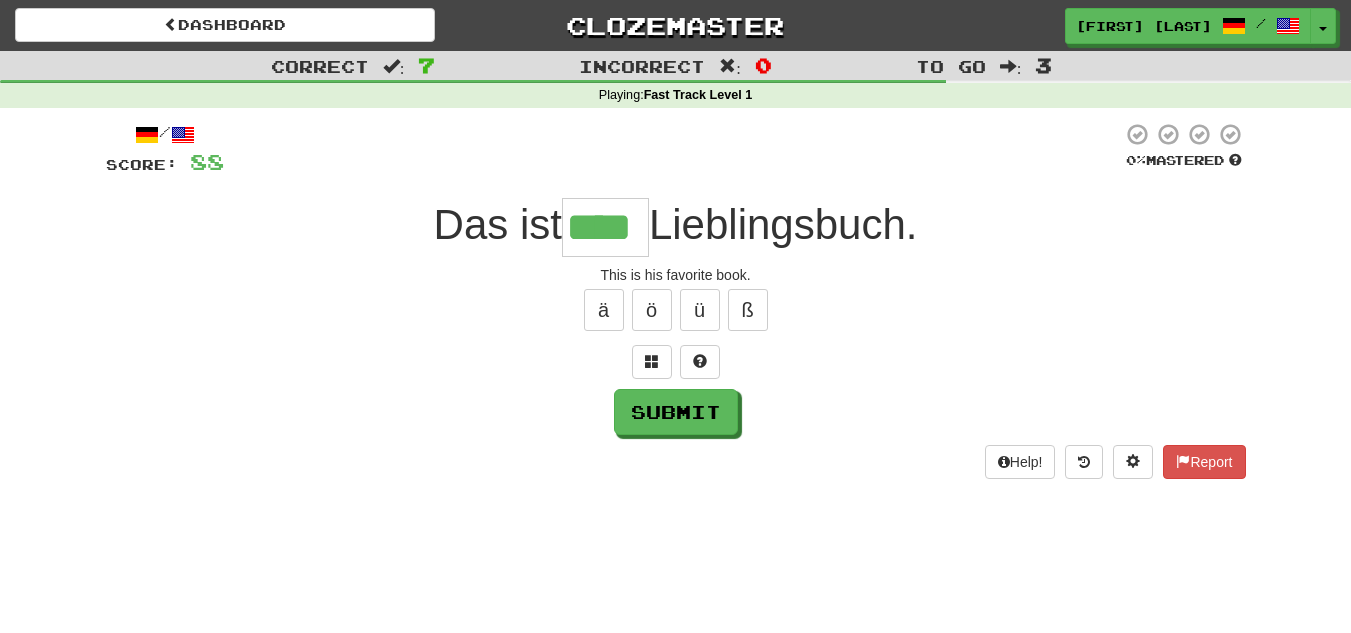type on "****" 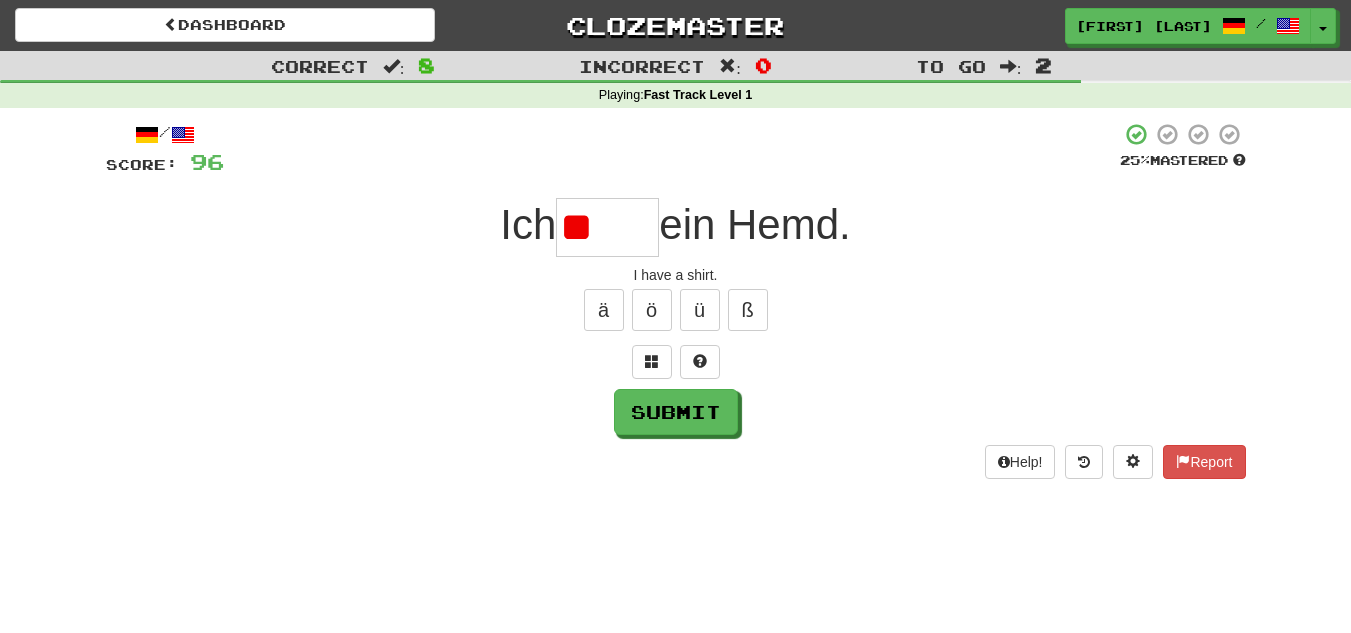 type on "*" 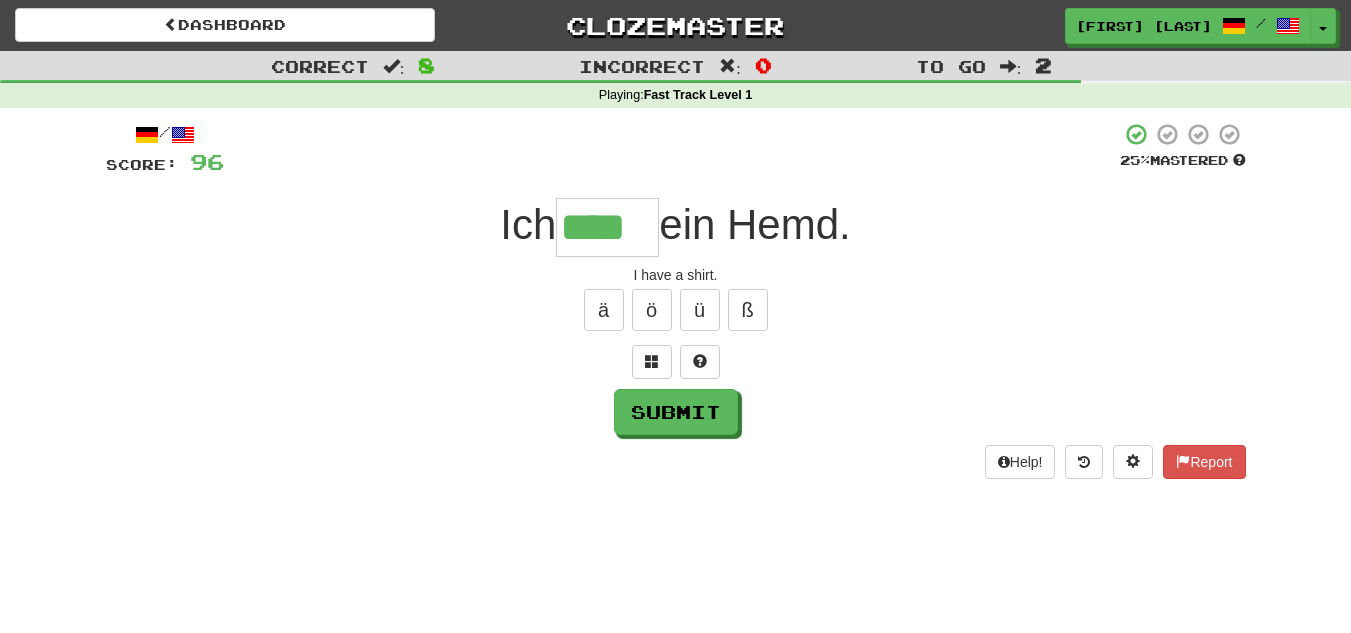 type on "****" 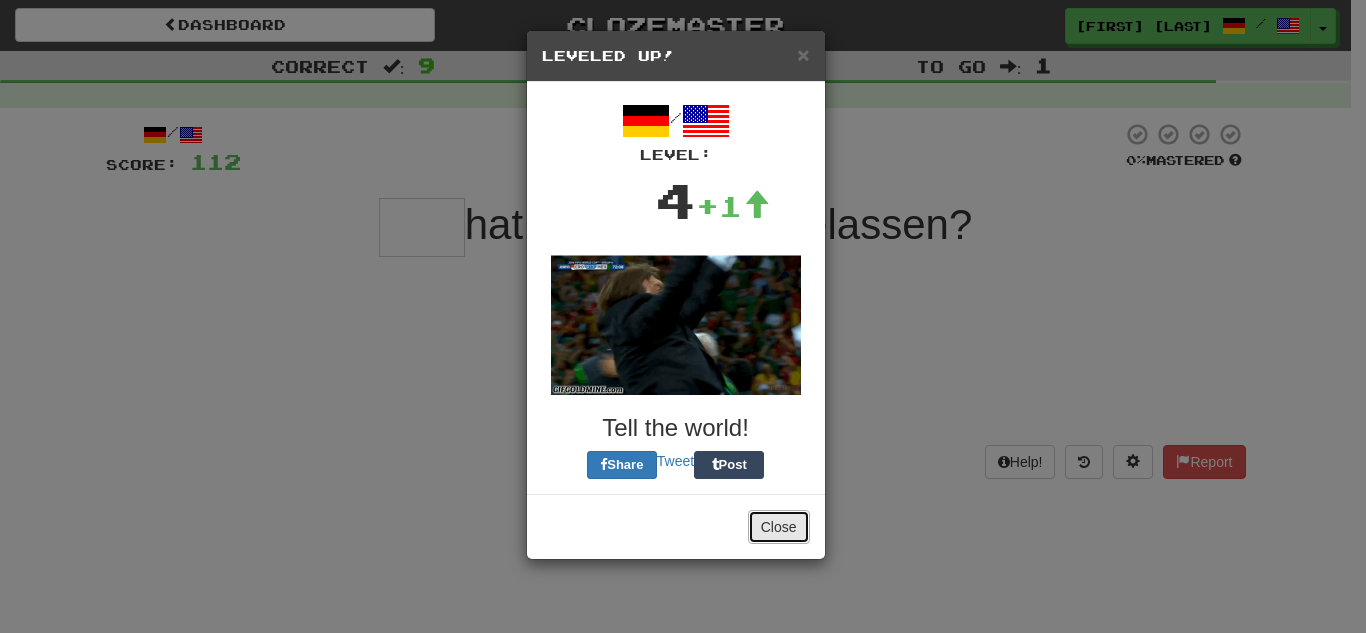 click on "Close" at bounding box center [779, 527] 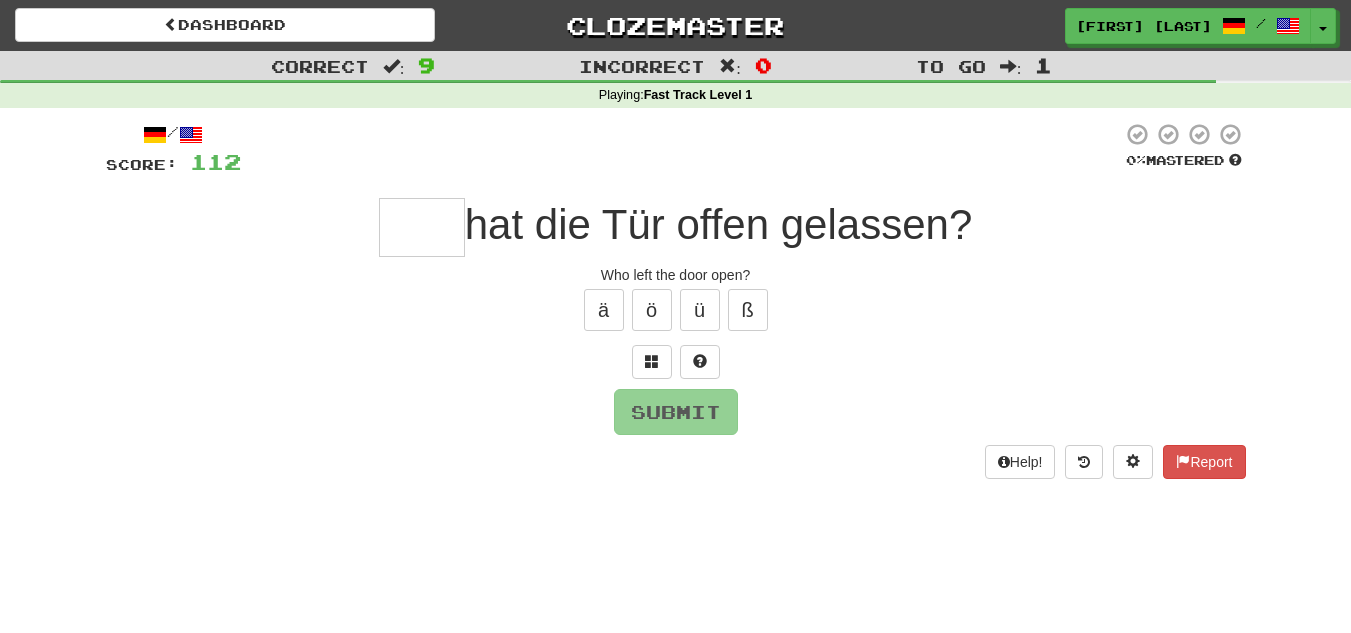 click at bounding box center [422, 227] 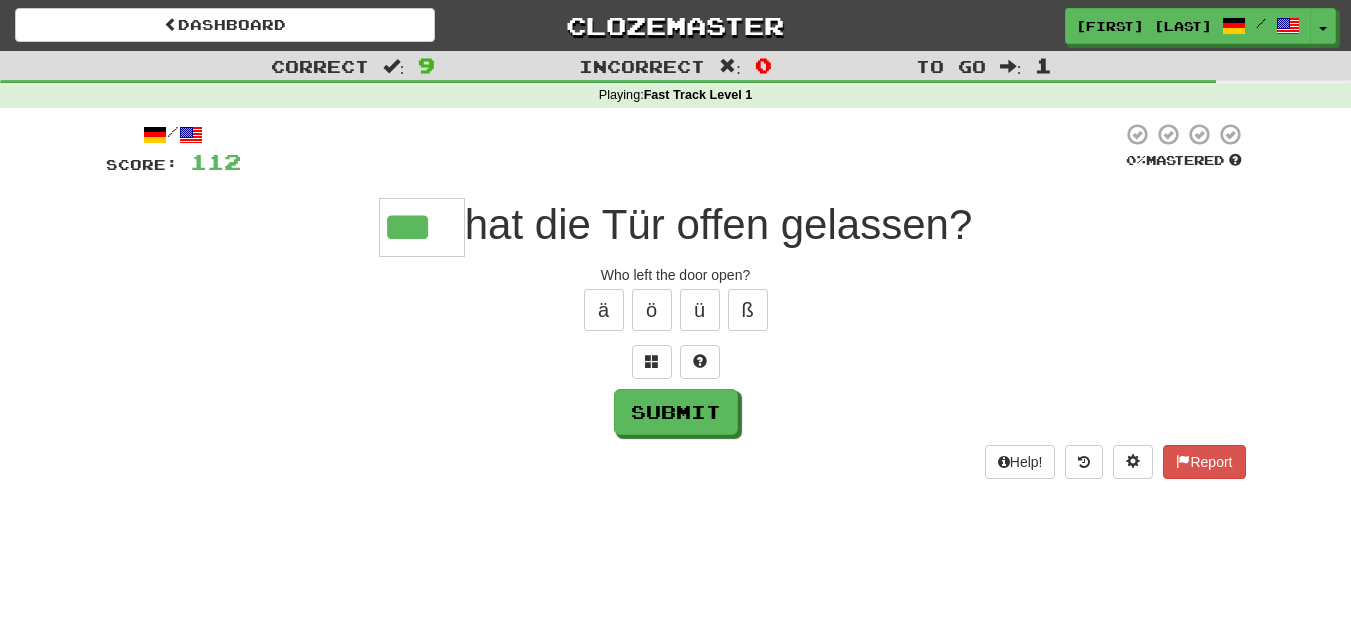type on "***" 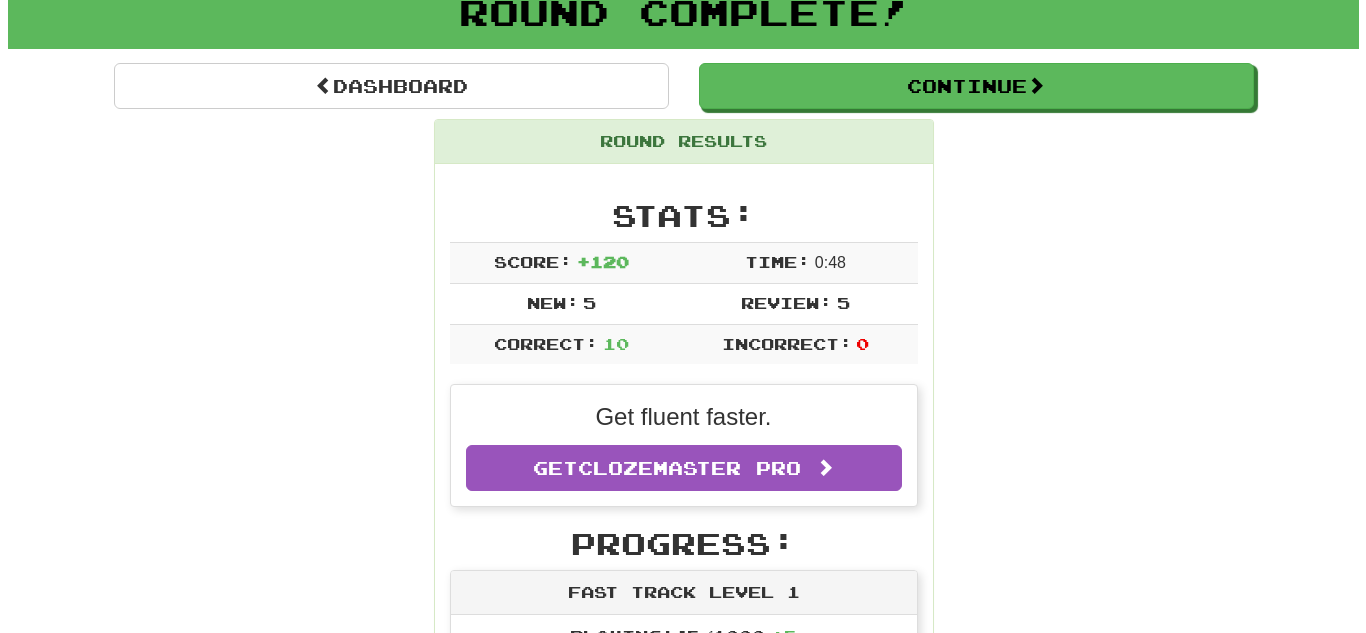 scroll, scrollTop: 0, scrollLeft: 0, axis: both 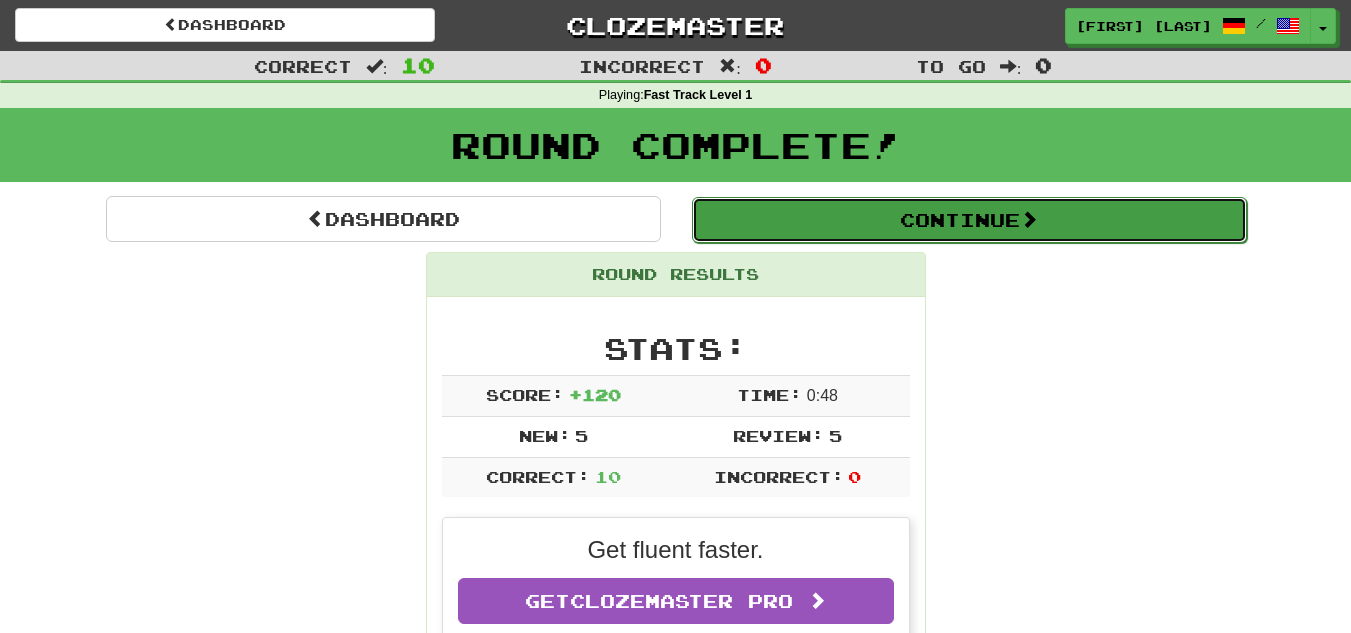 click on "Continue" at bounding box center (969, 220) 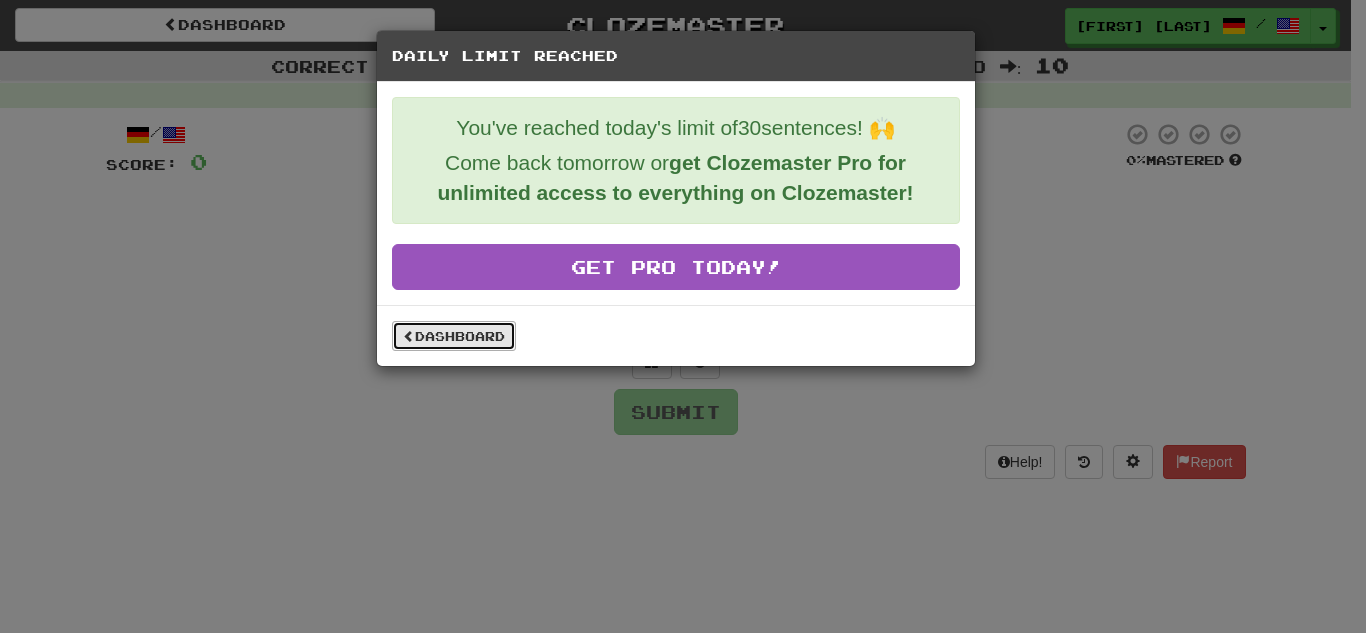 click on "Dashboard" at bounding box center (454, 336) 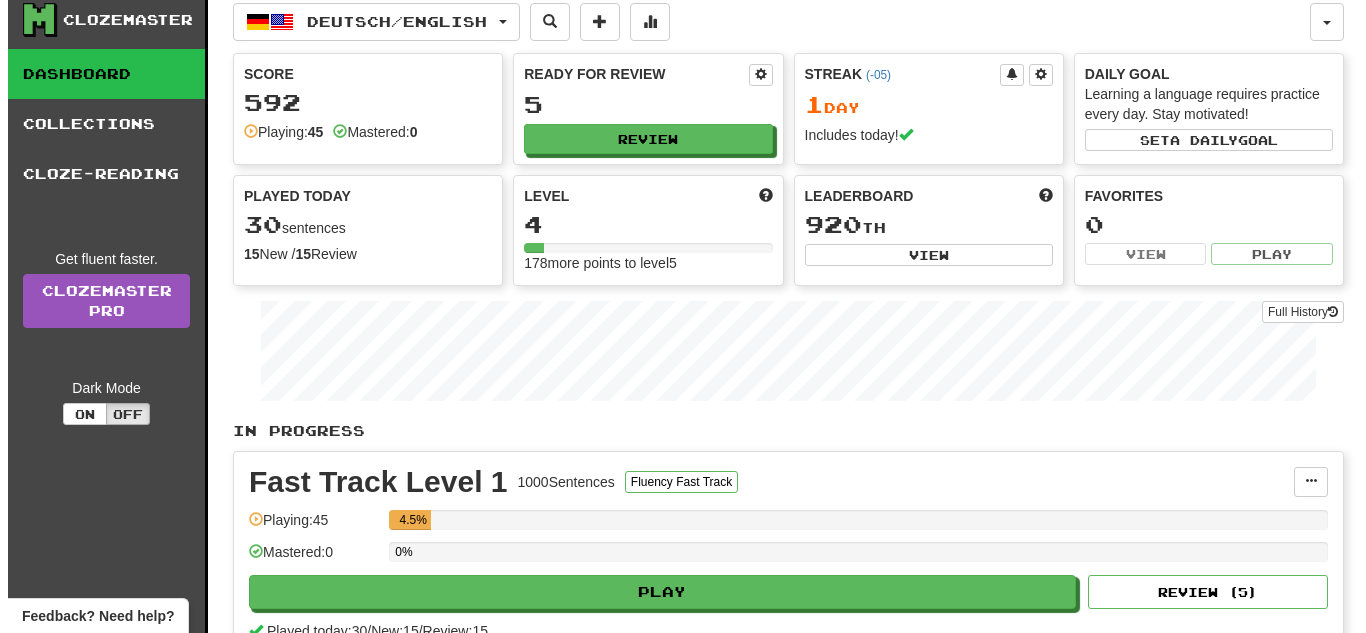 scroll, scrollTop: 0, scrollLeft: 0, axis: both 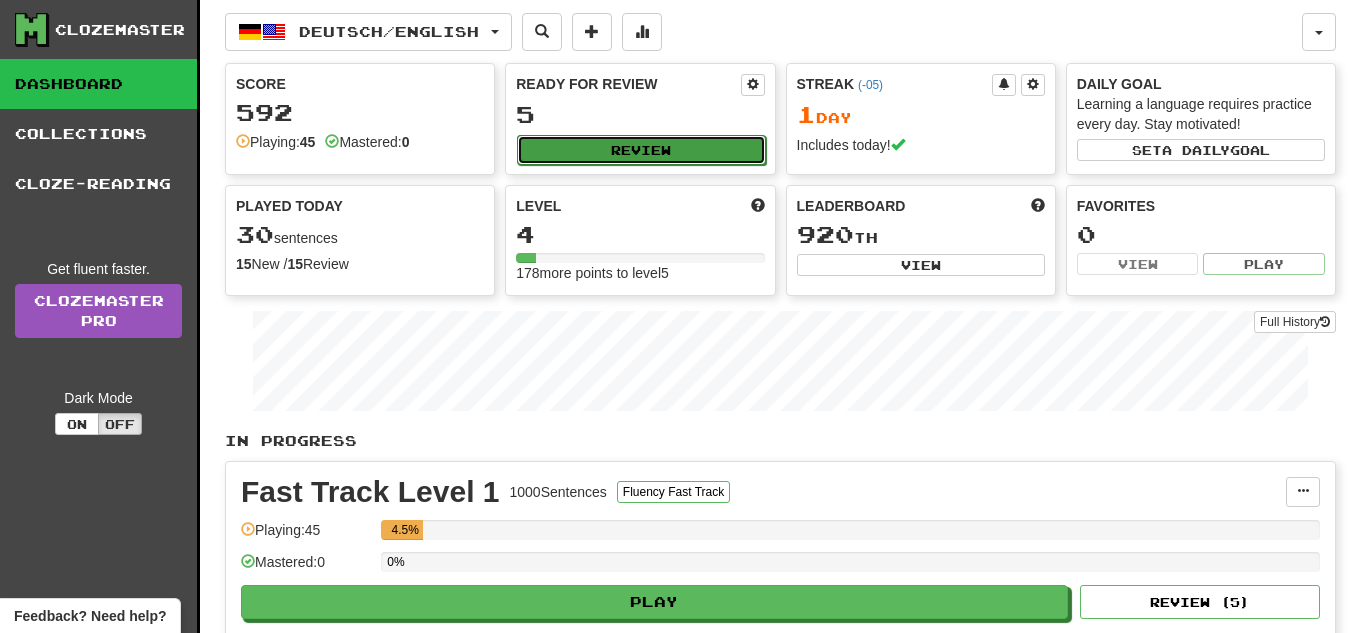 click on "Review" at bounding box center (641, 150) 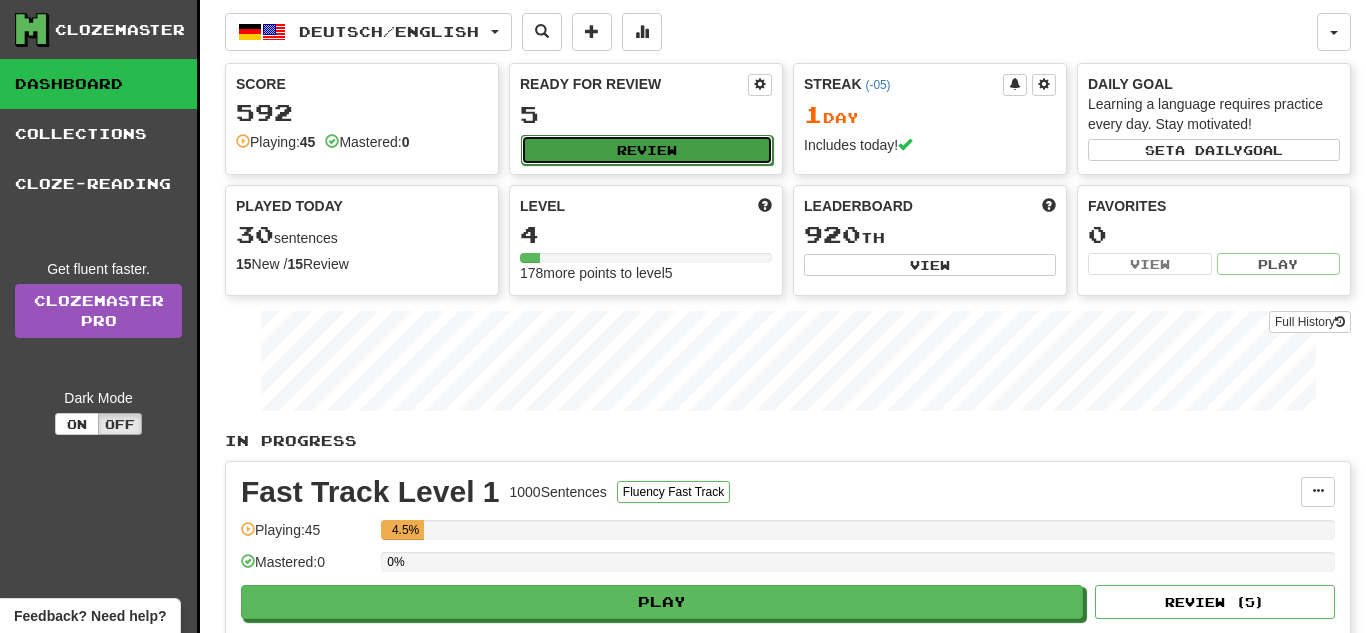 select on "**" 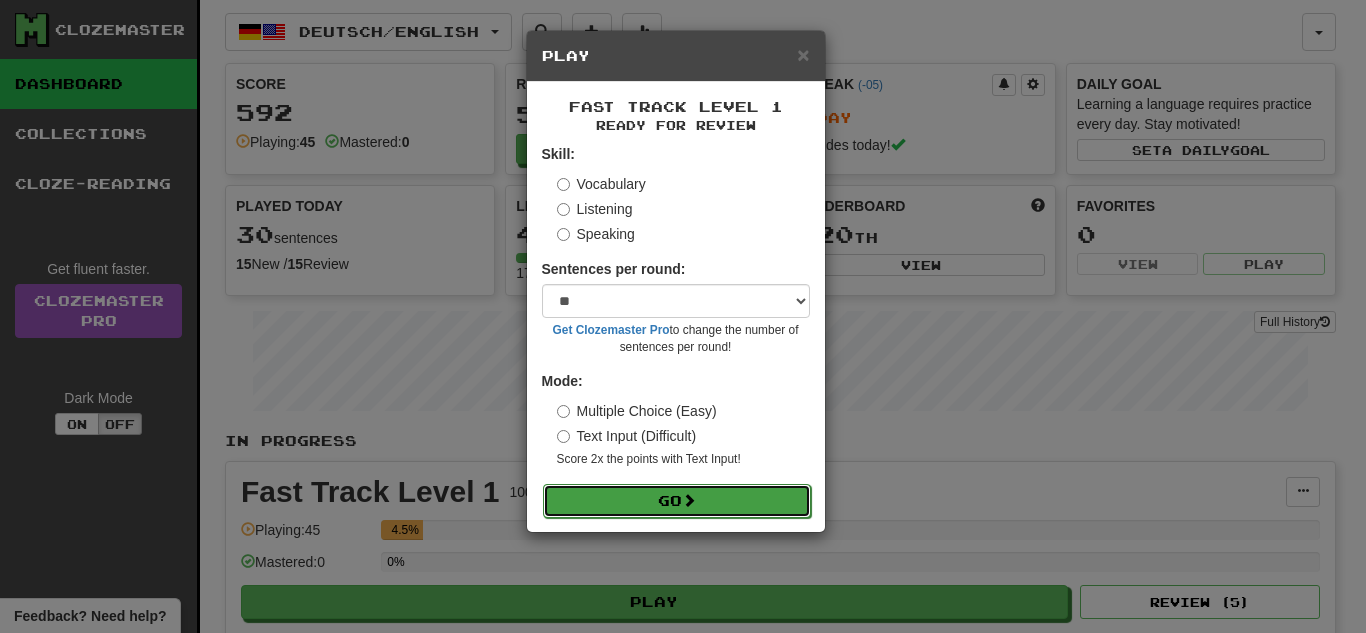 click on "Go" at bounding box center (677, 501) 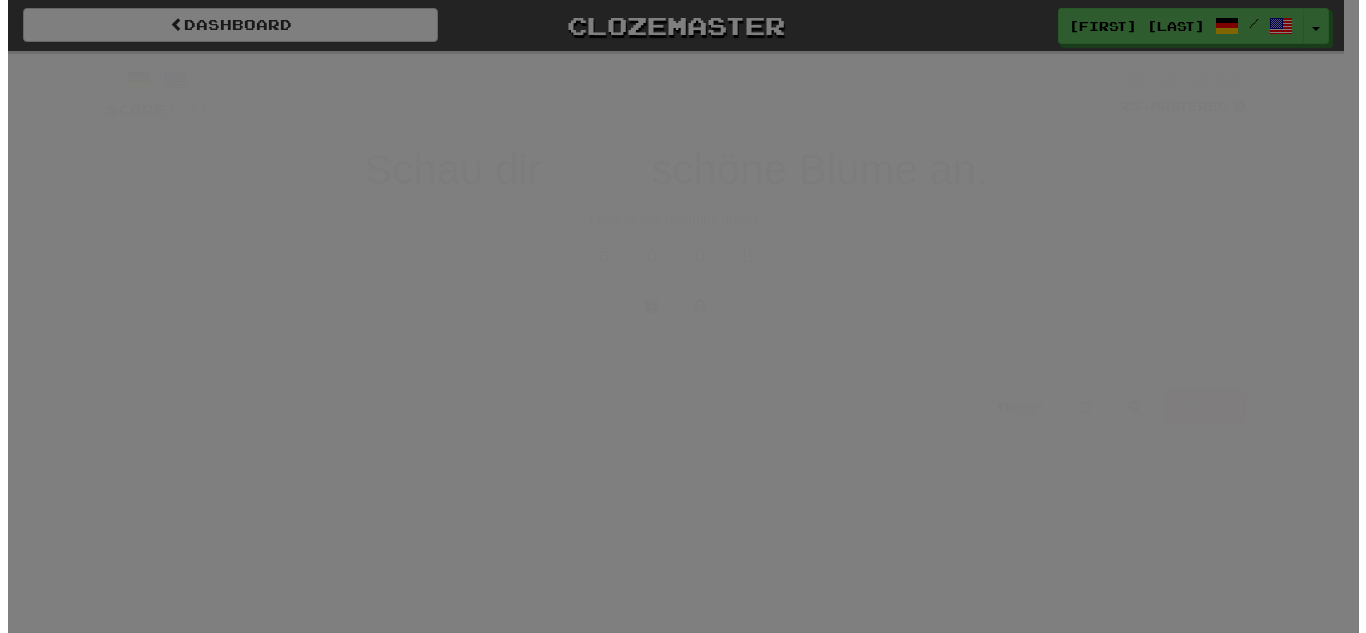 scroll, scrollTop: 0, scrollLeft: 0, axis: both 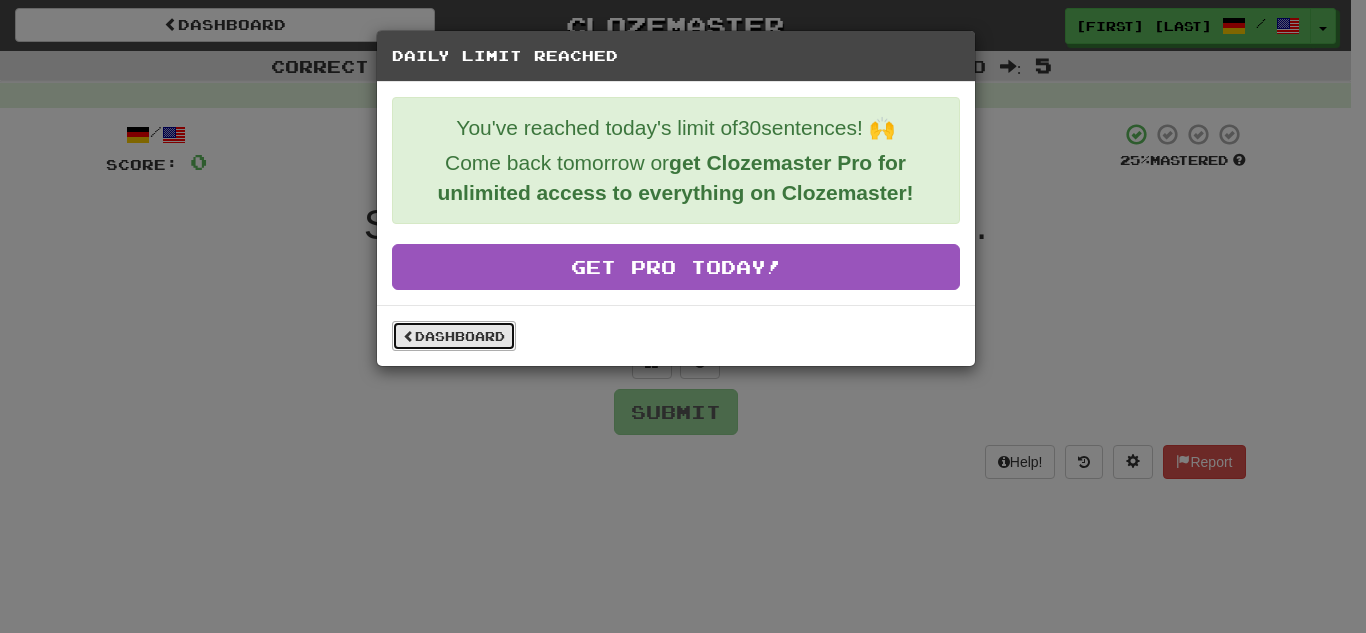 click on "Dashboard" at bounding box center [454, 336] 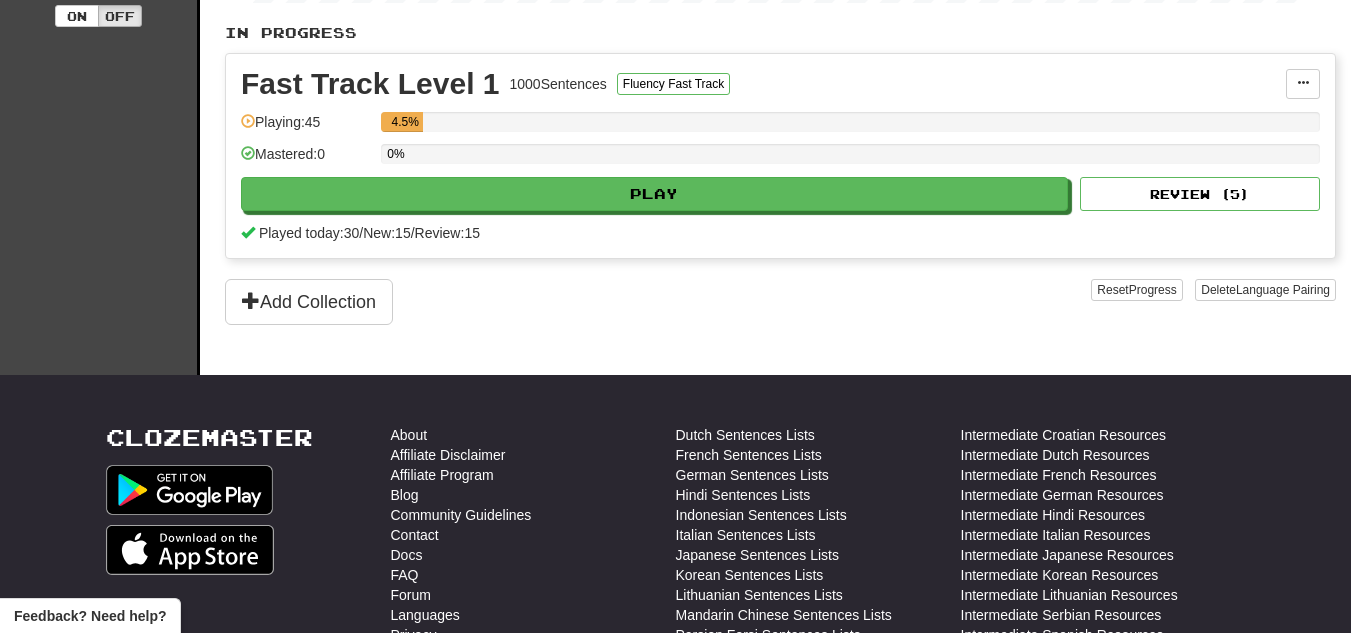 scroll, scrollTop: 0, scrollLeft: 0, axis: both 